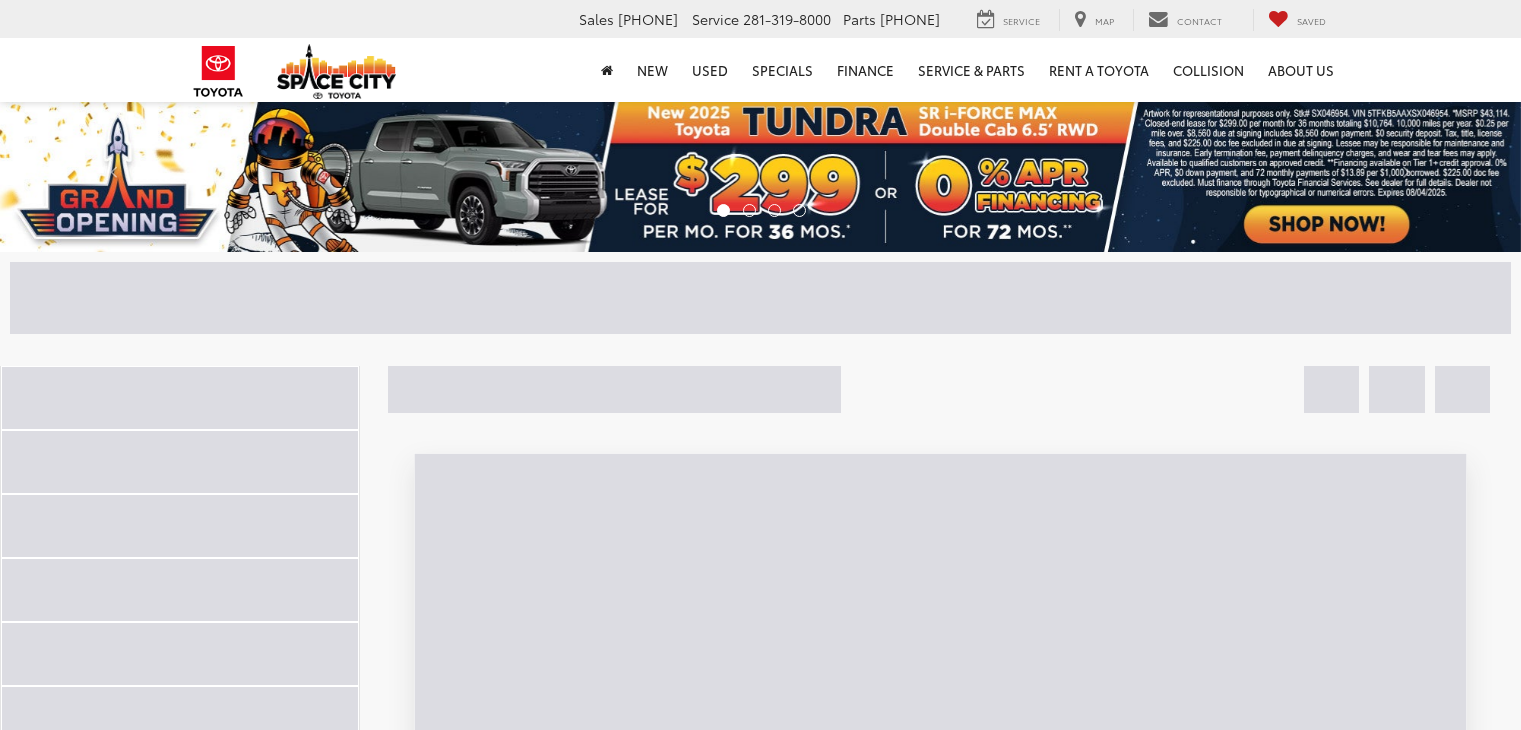 scroll, scrollTop: 0, scrollLeft: 0, axis: both 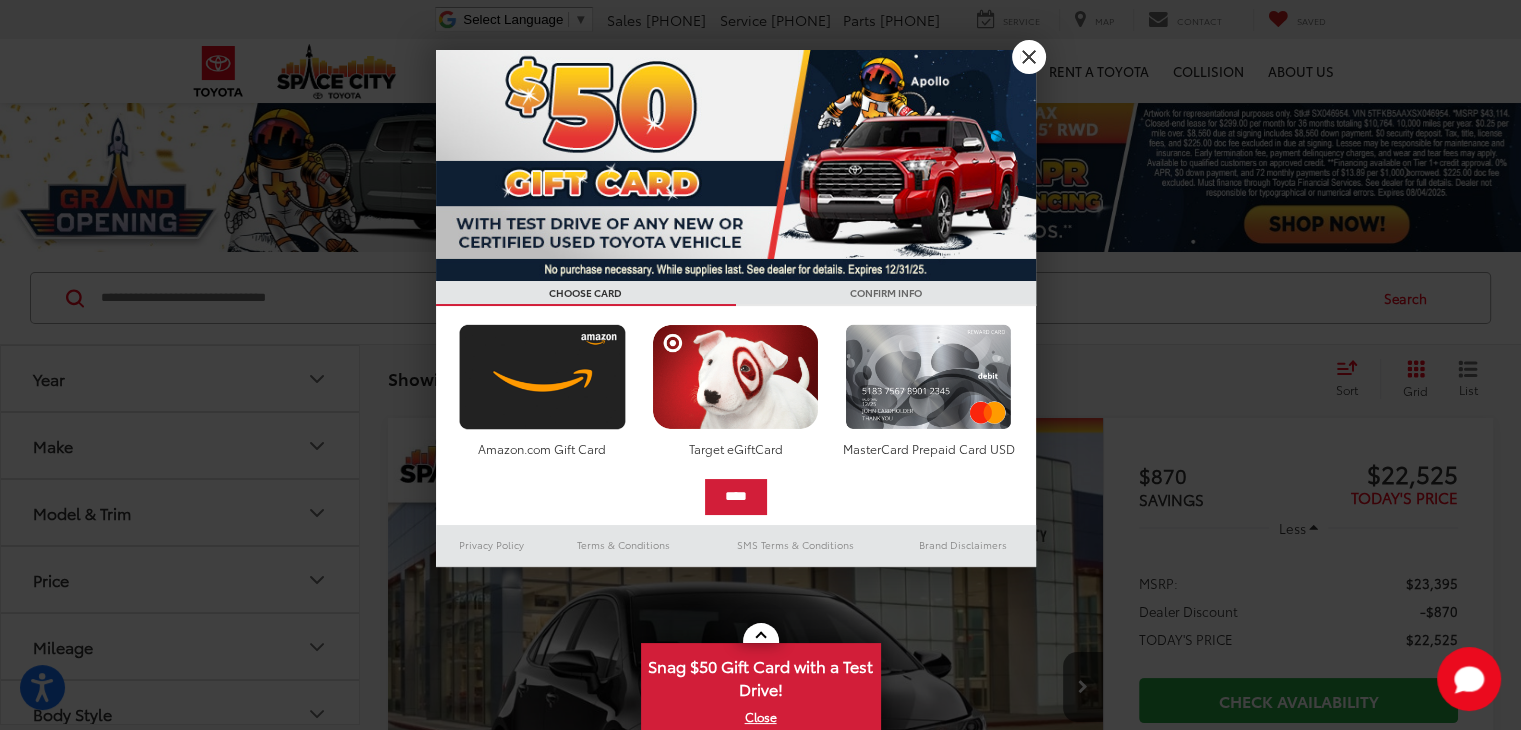 click at bounding box center [760, 365] 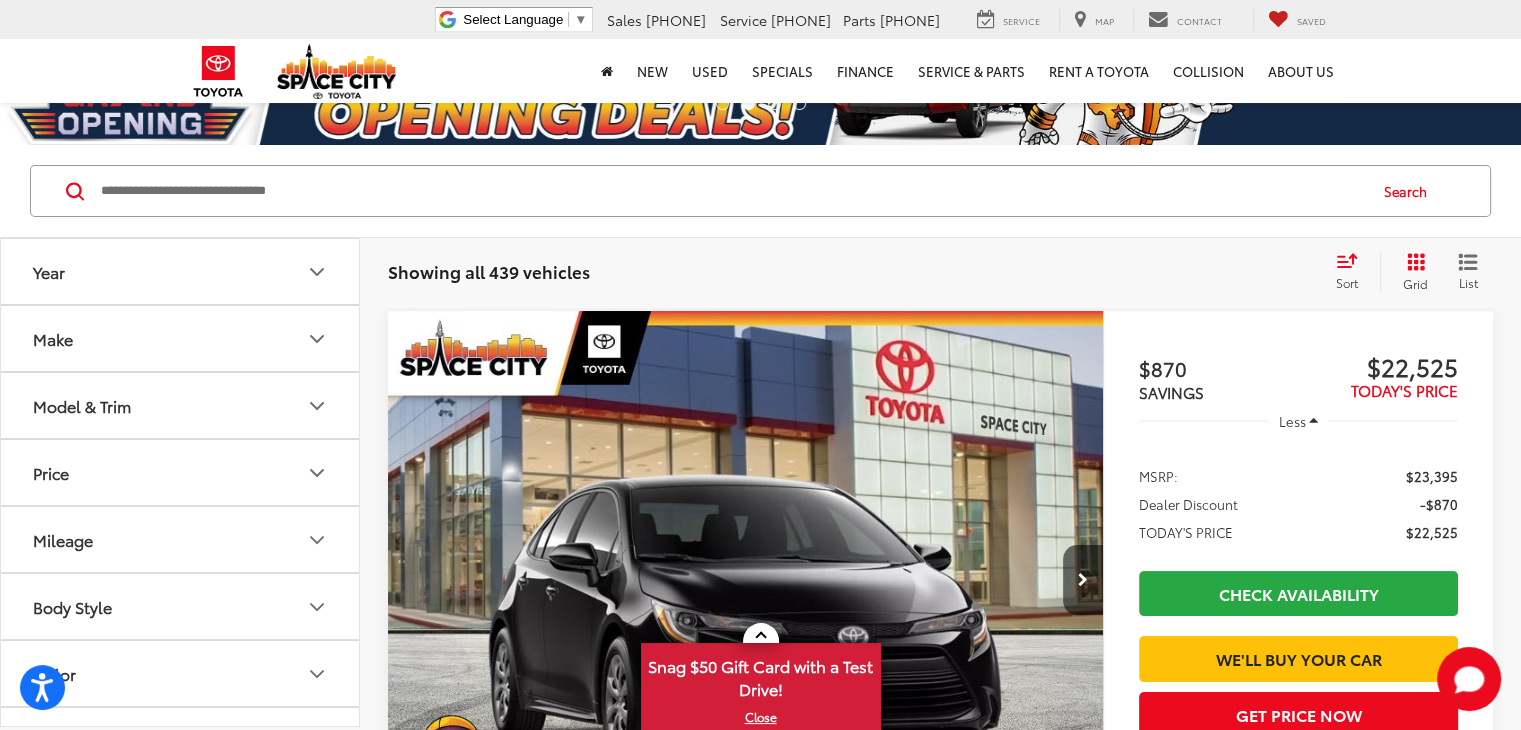 scroll, scrollTop: 108, scrollLeft: 0, axis: vertical 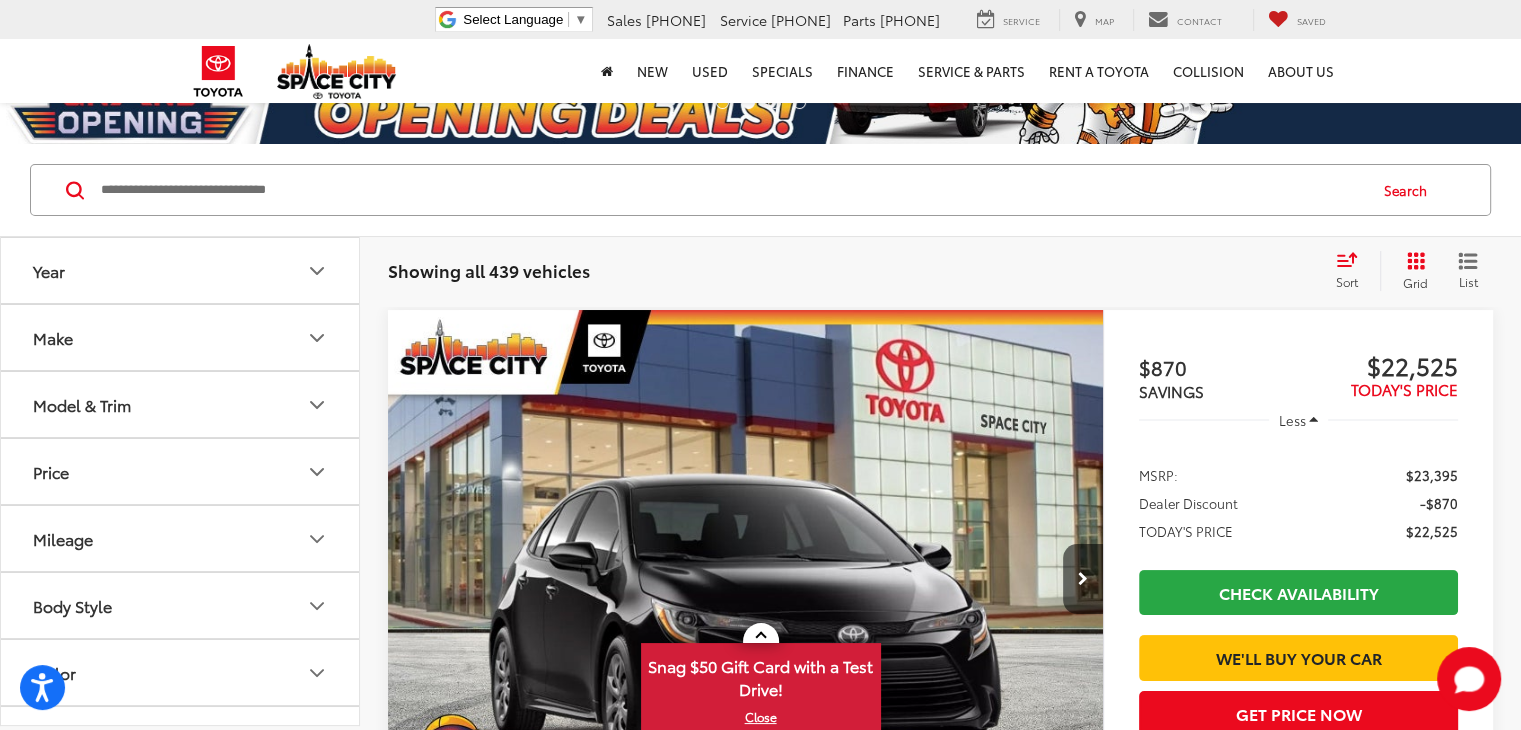 click on "Year" at bounding box center [49, 270] 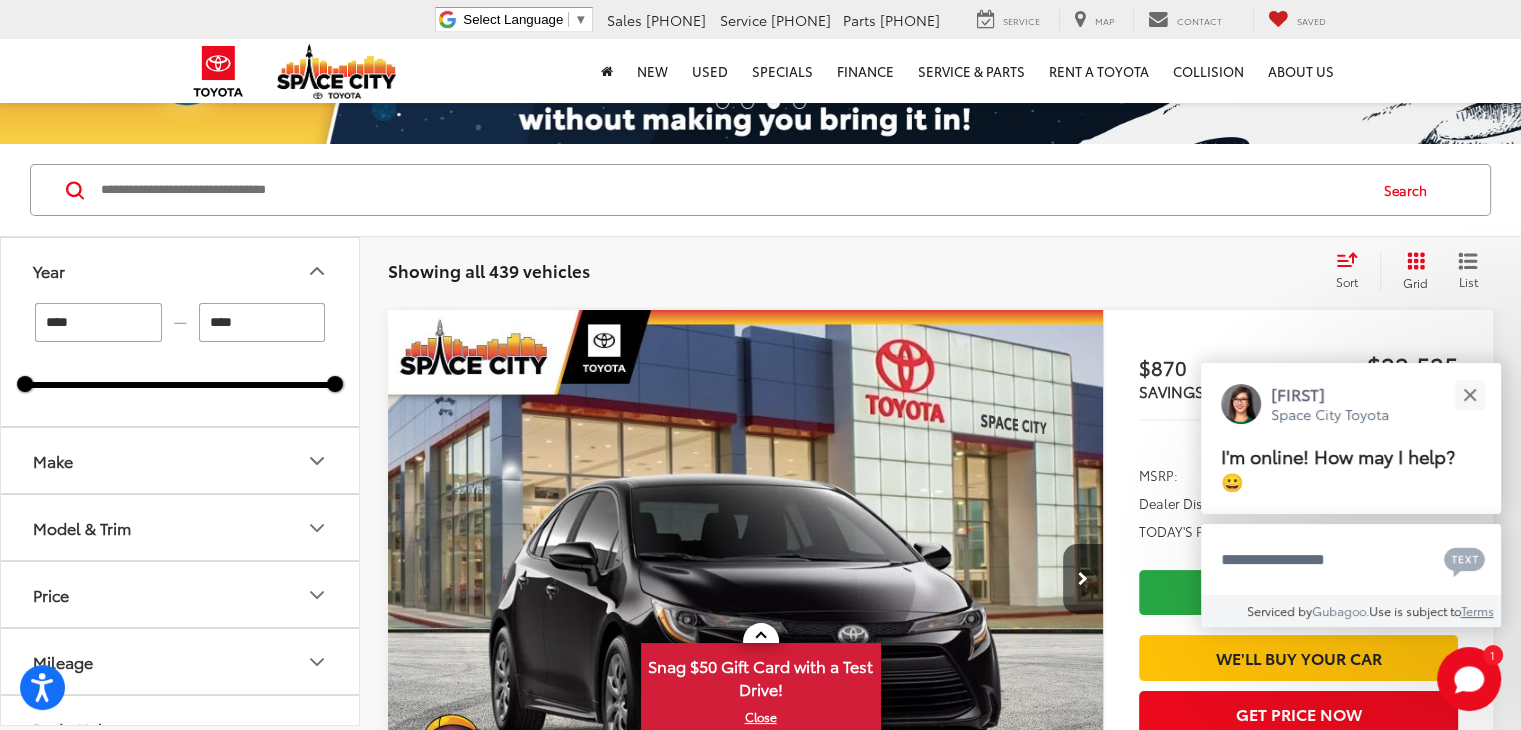 click on "Make" at bounding box center [181, 460] 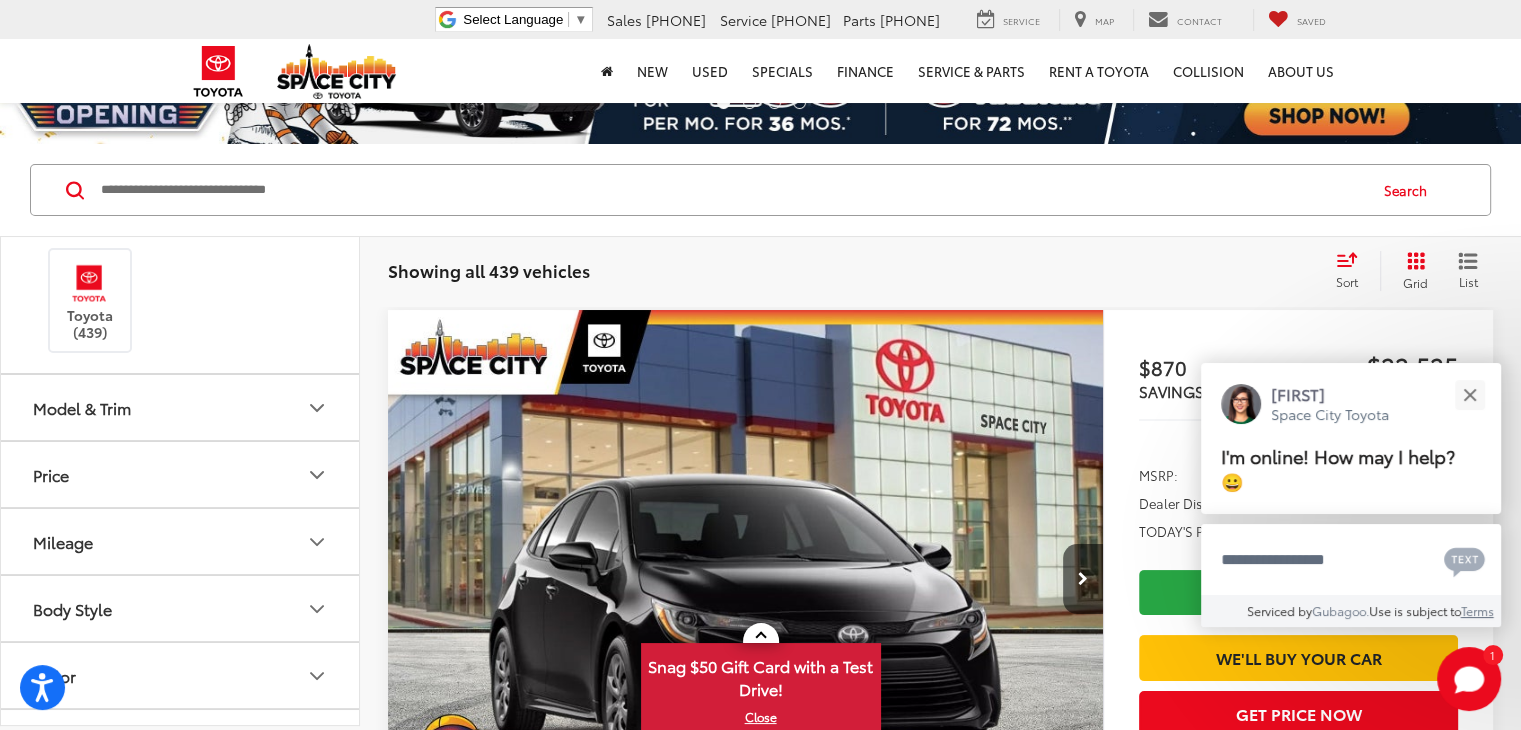scroll, scrollTop: 249, scrollLeft: 0, axis: vertical 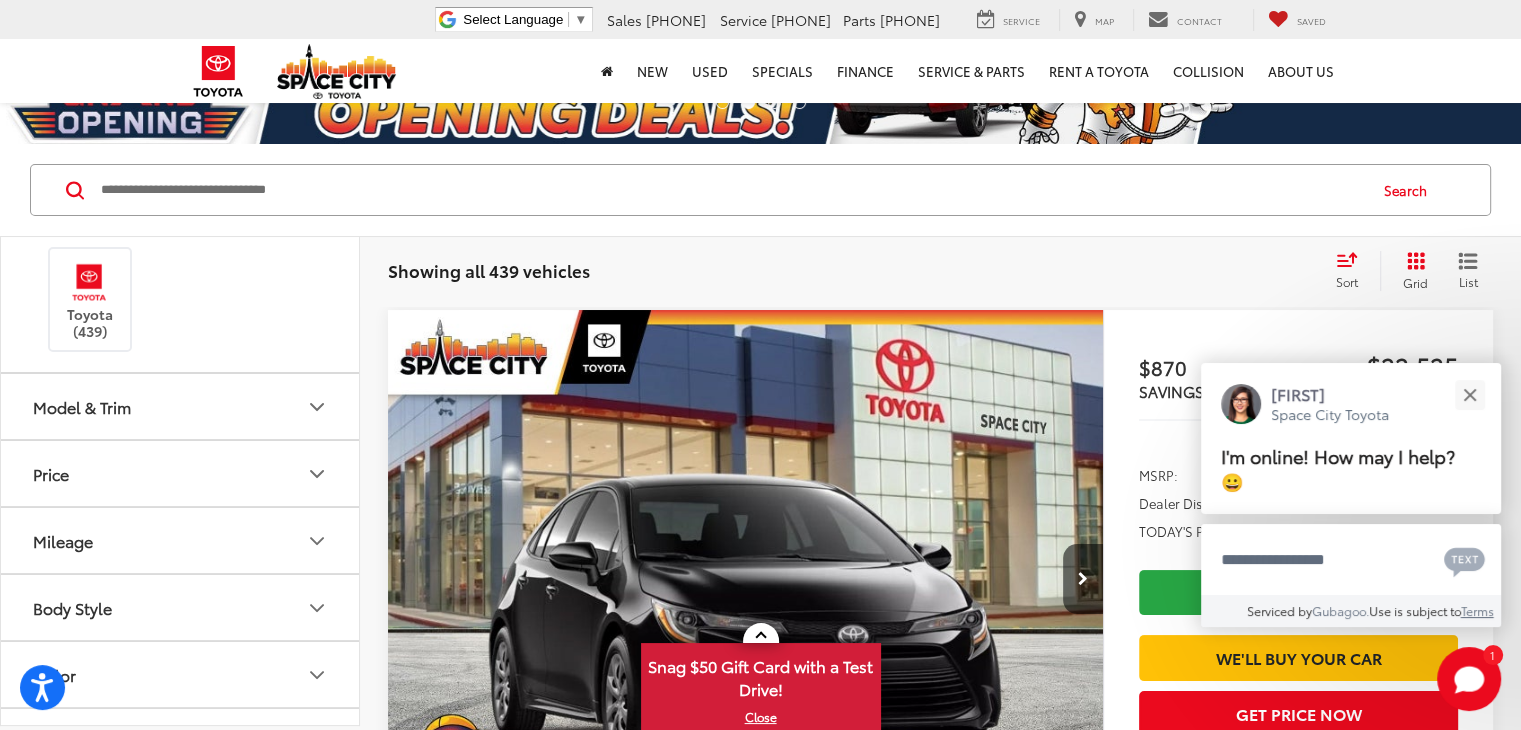 click on "Model & Trim" at bounding box center (181, 406) 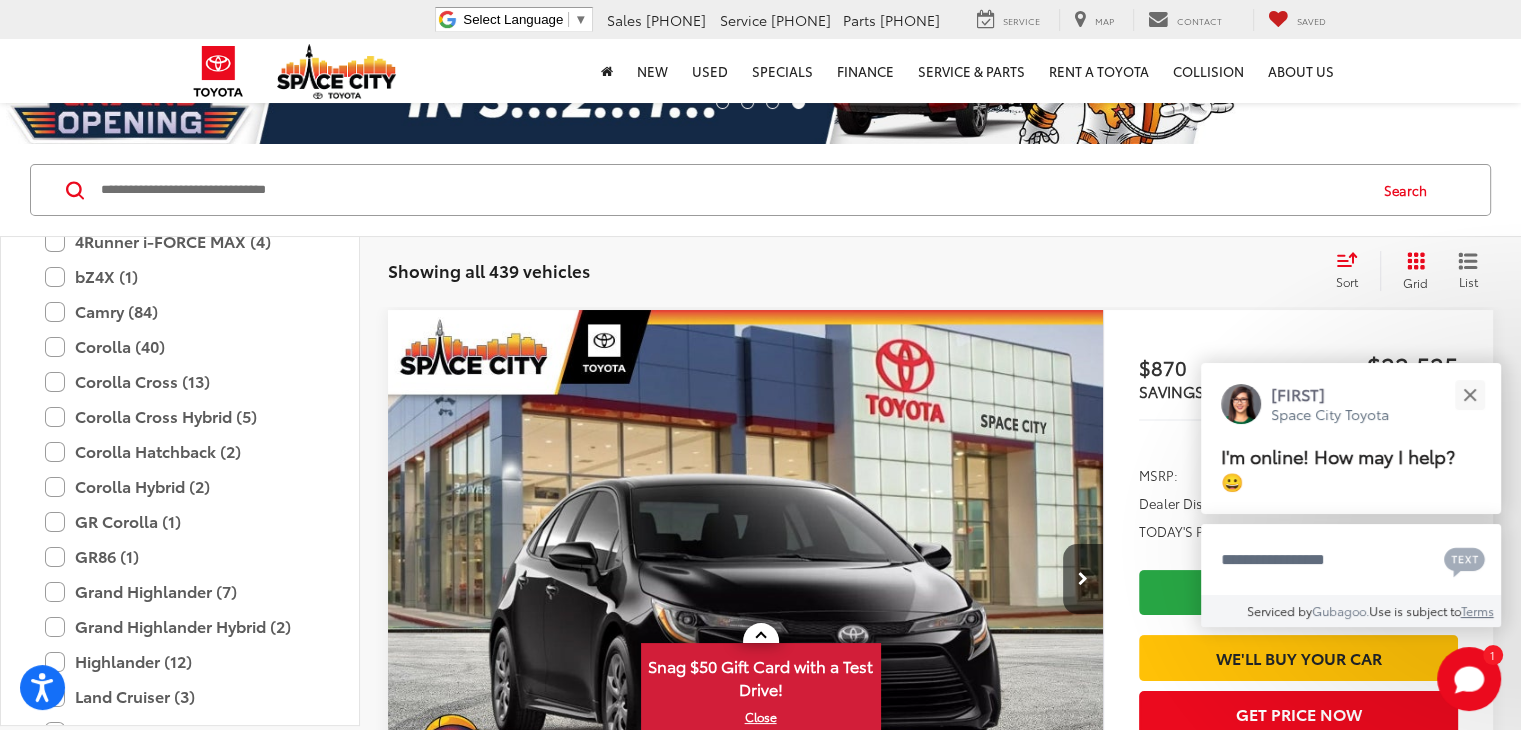 scroll, scrollTop: 517, scrollLeft: 0, axis: vertical 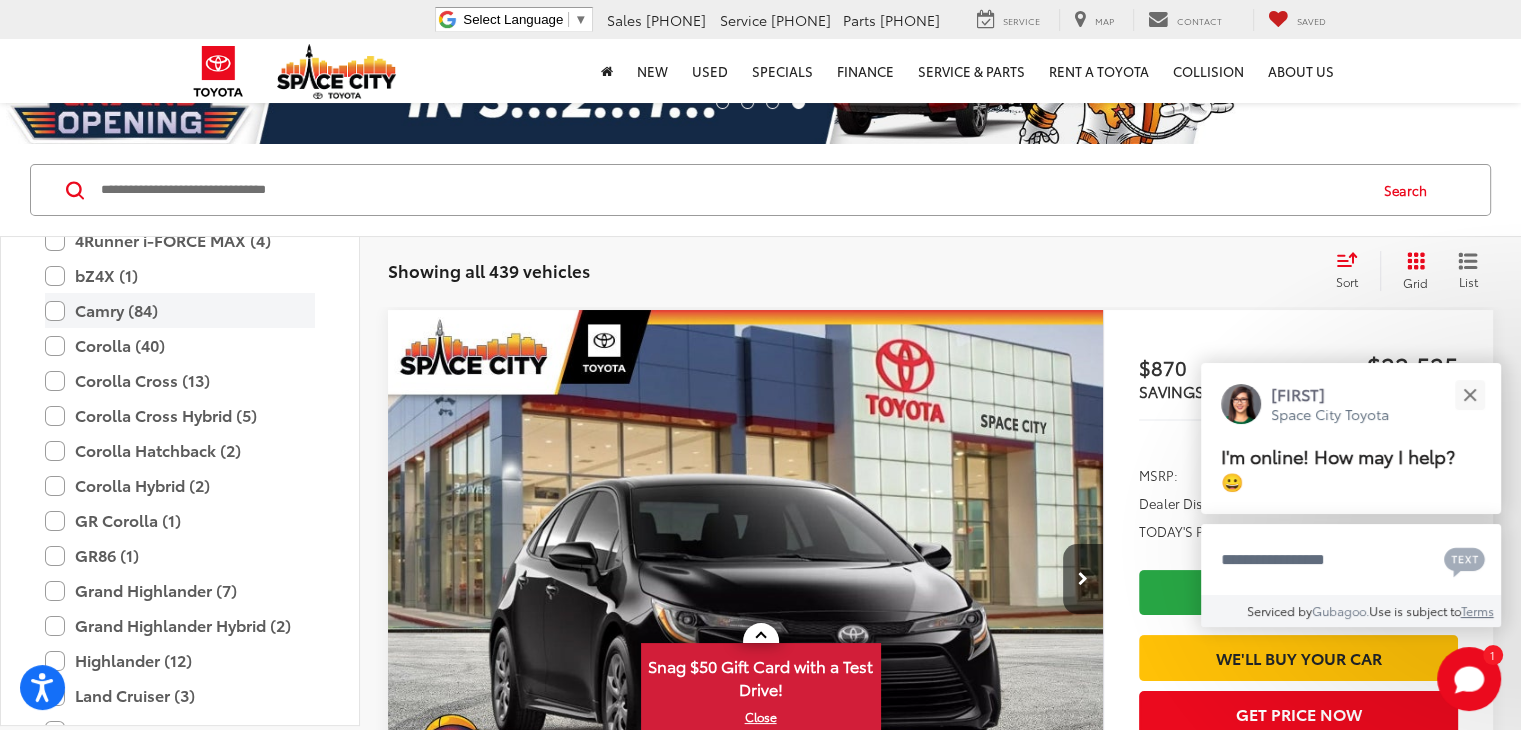 click on "Camry (84)" at bounding box center [180, 310] 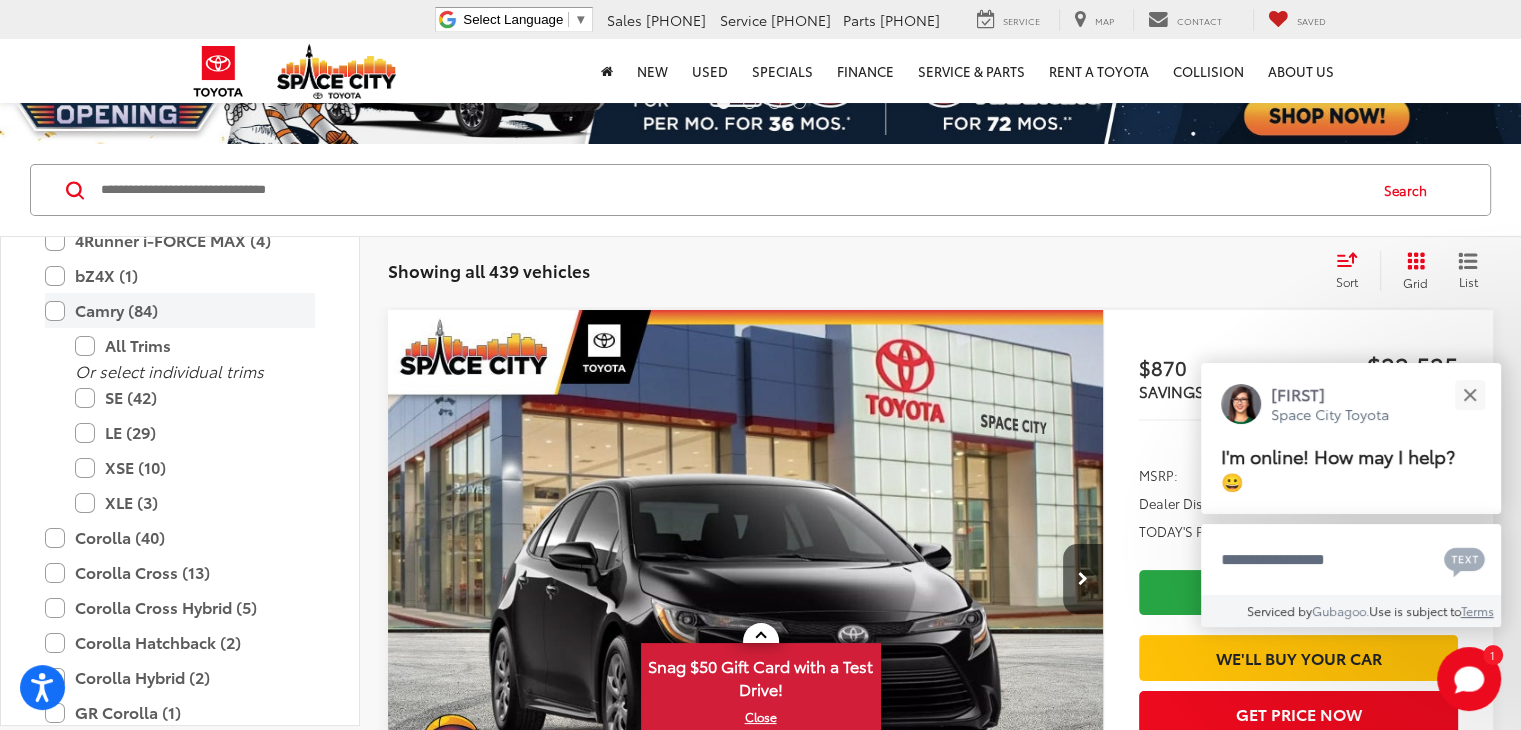 type on "****" 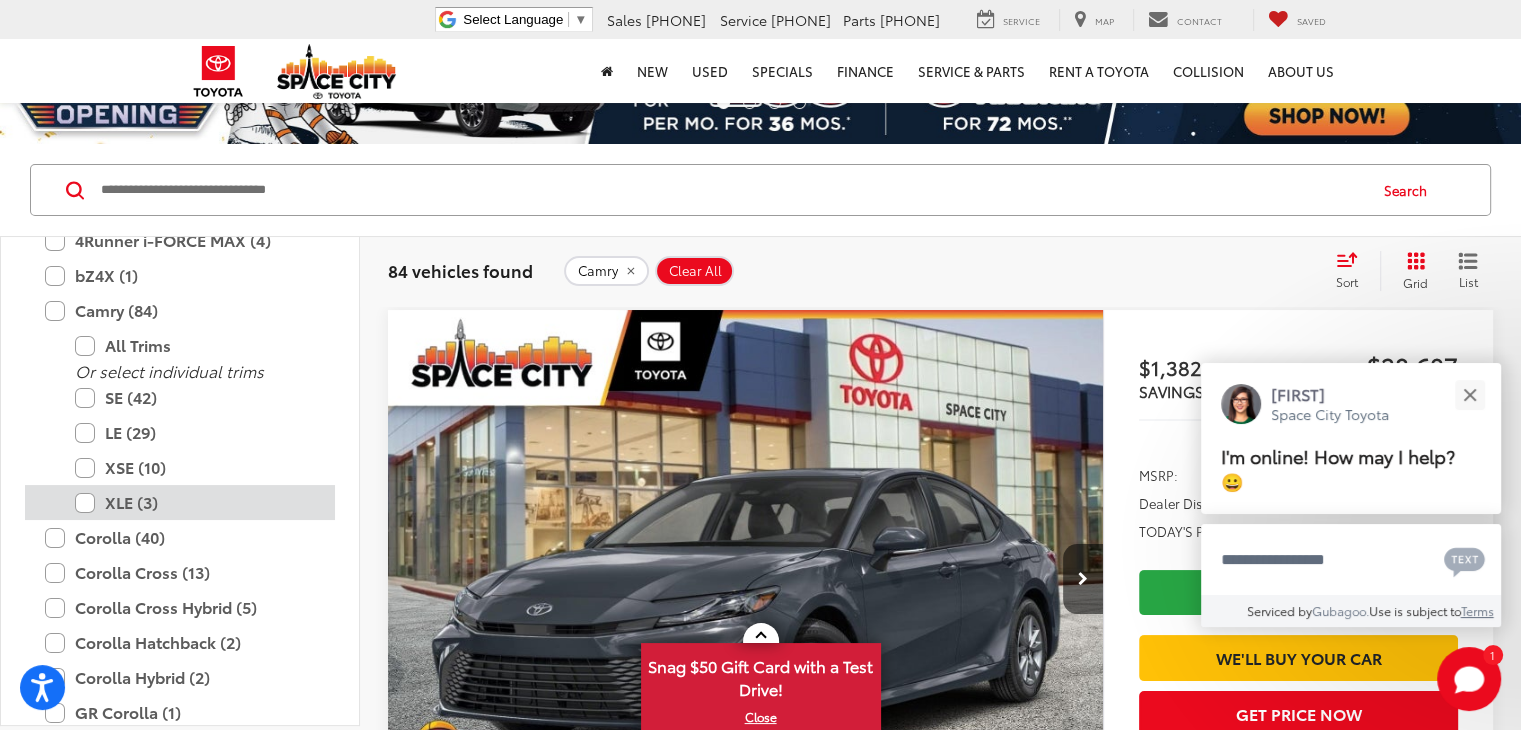 click on "XLE (3)" at bounding box center (195, 502) 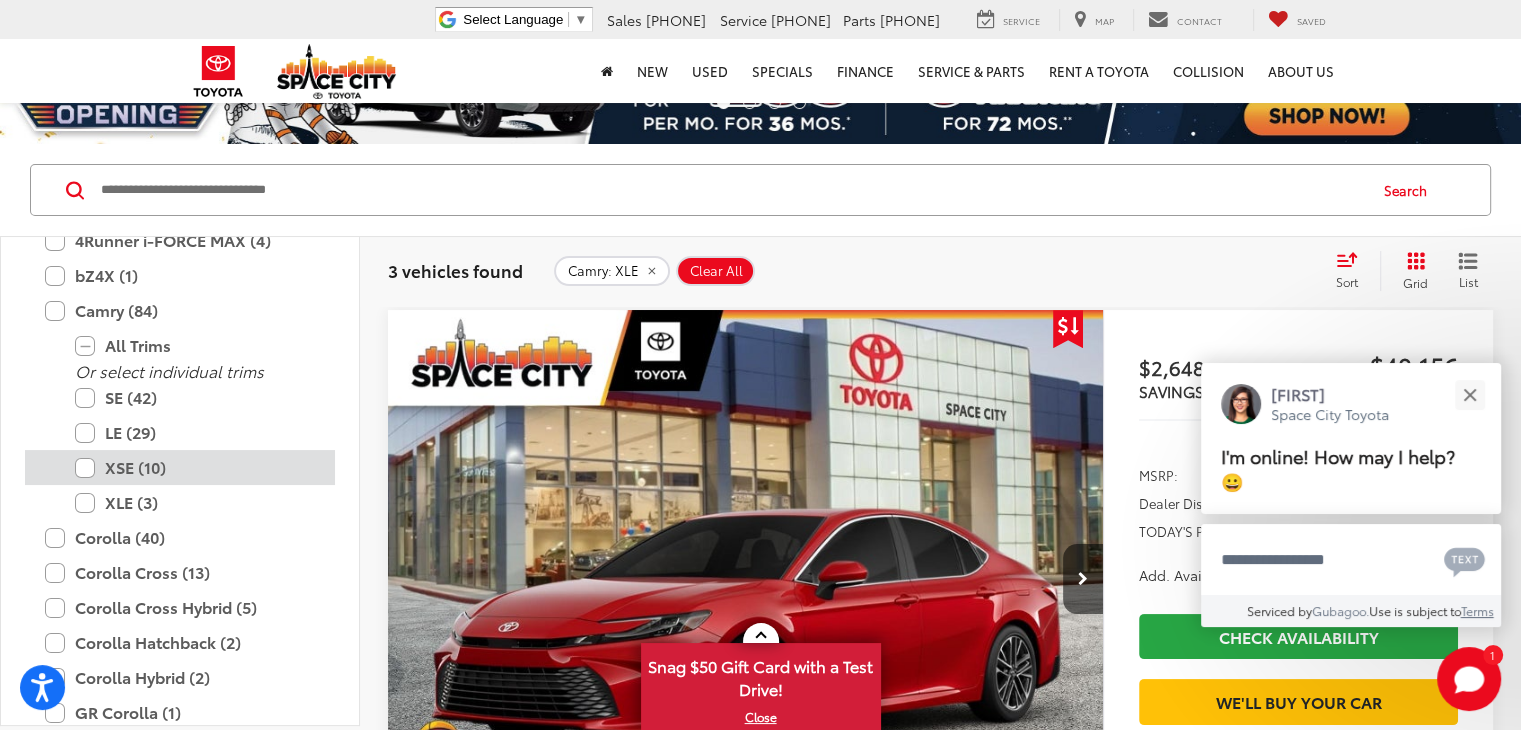click on "XSE (10)" at bounding box center (195, 467) 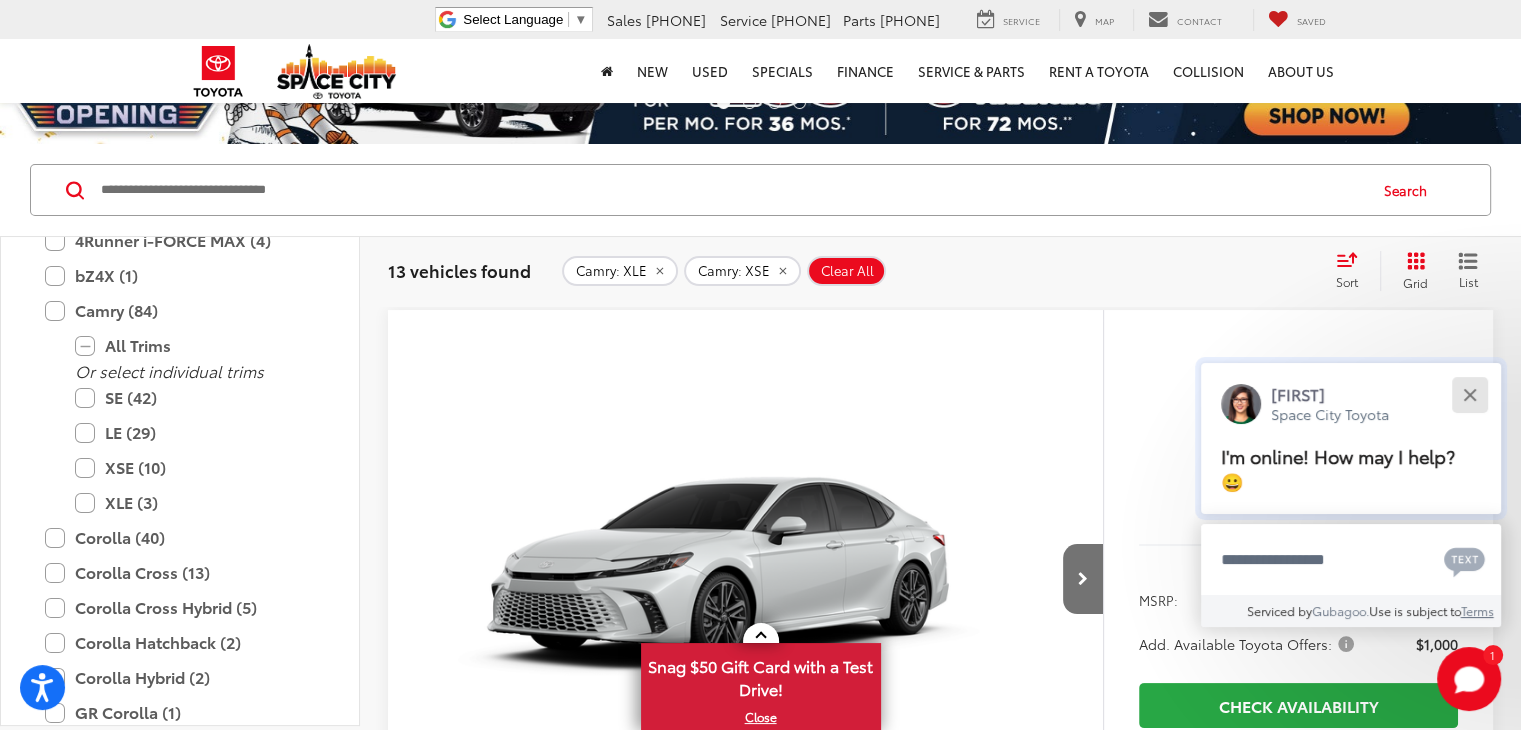 click at bounding box center (1469, 394) 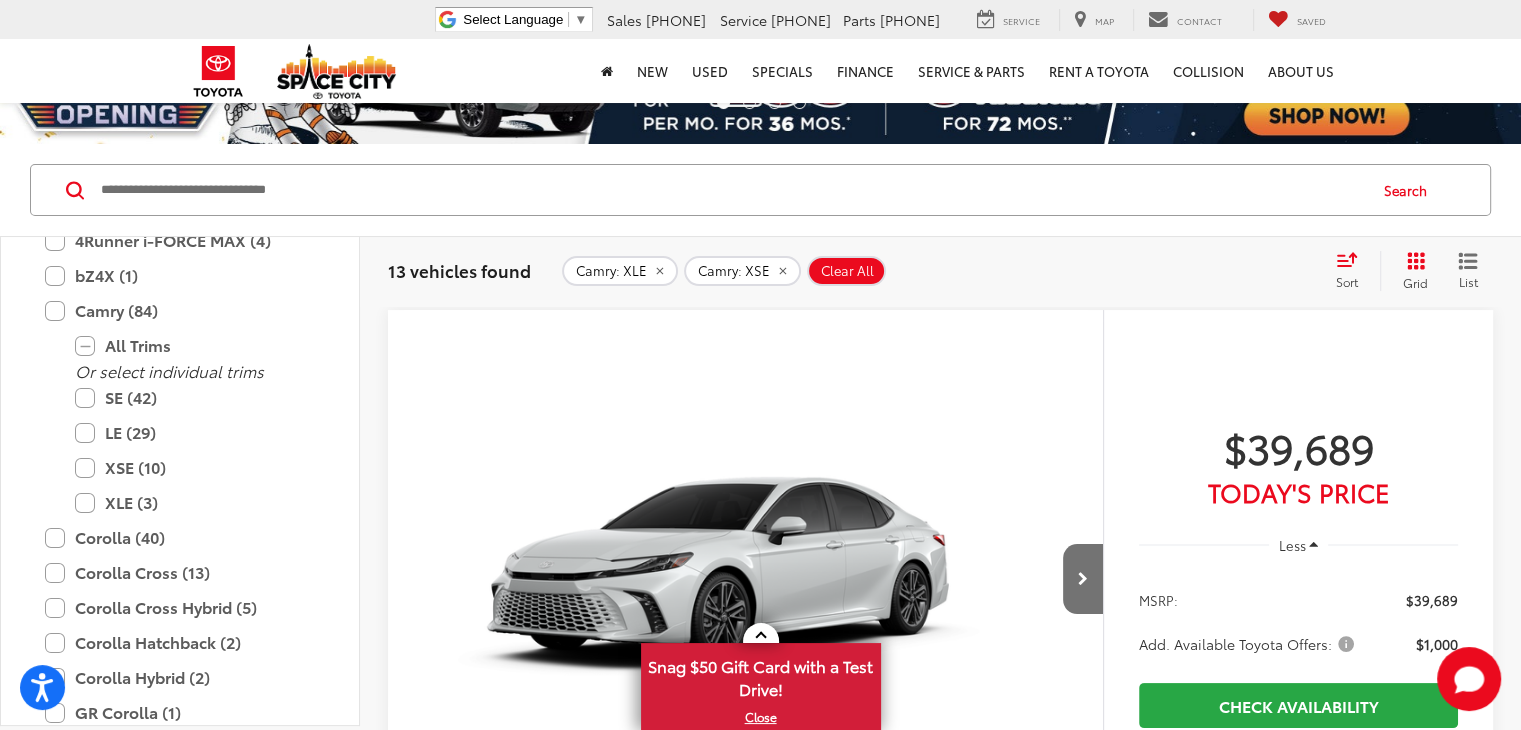 click on "Sort" at bounding box center [1347, 281] 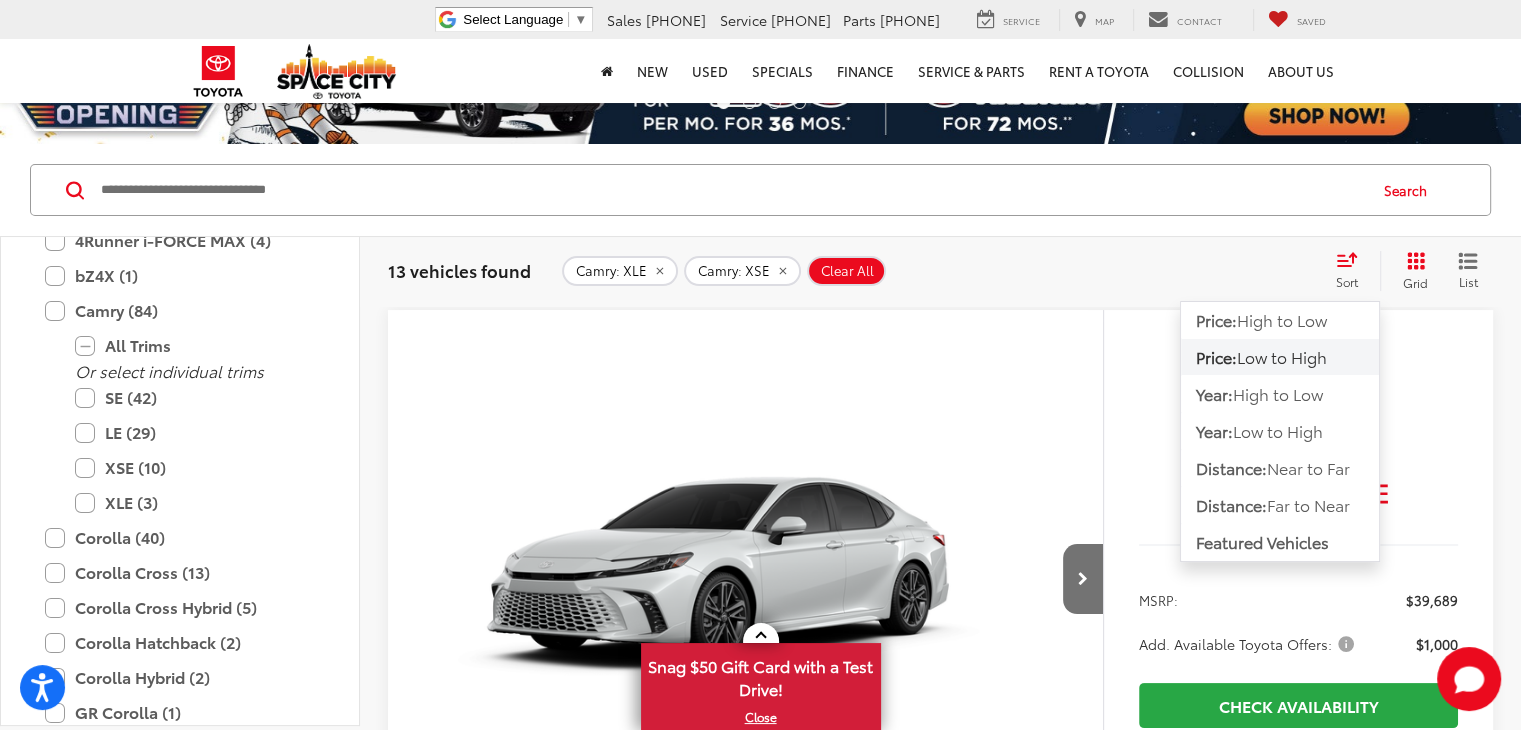 click on "Price:  Low to High" 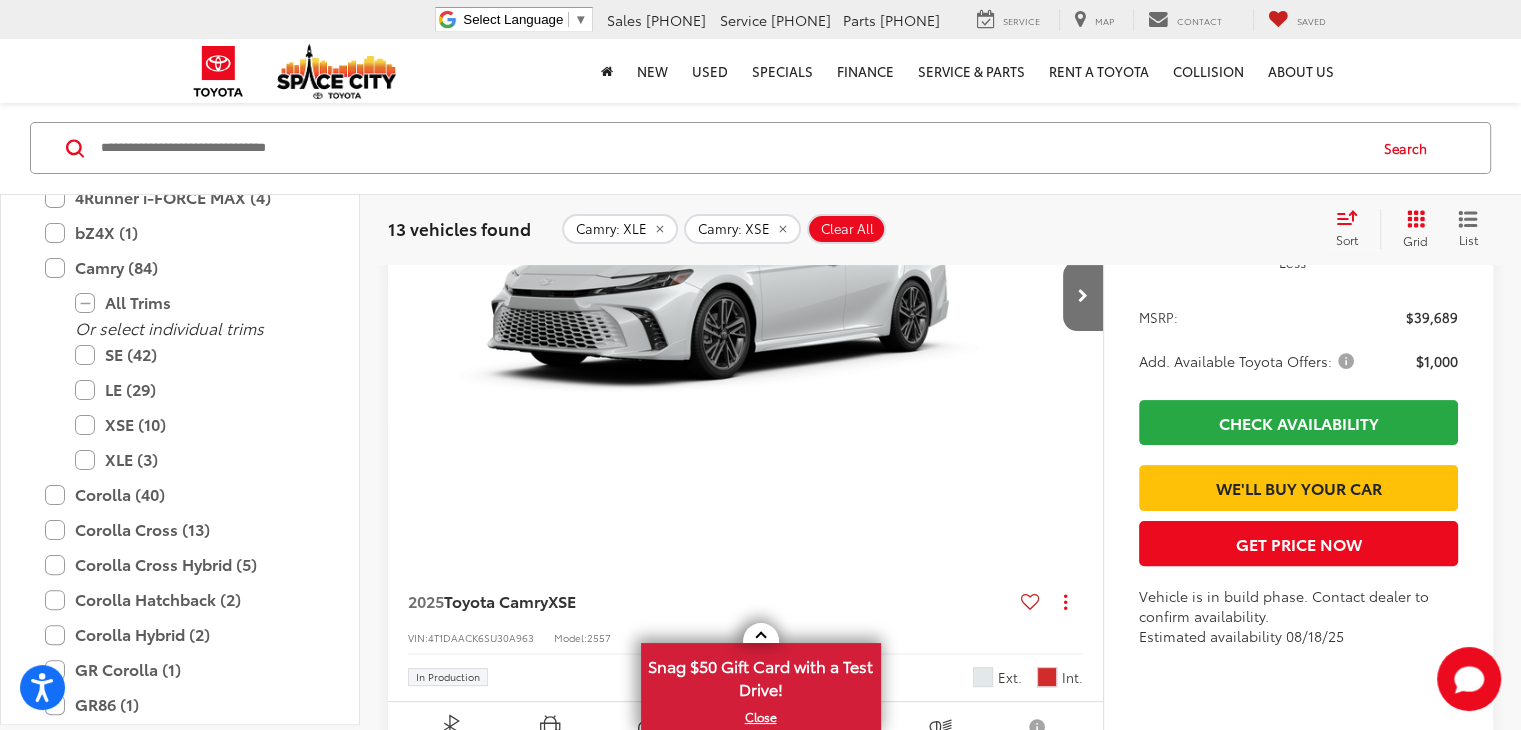 scroll, scrollTop: 388, scrollLeft: 0, axis: vertical 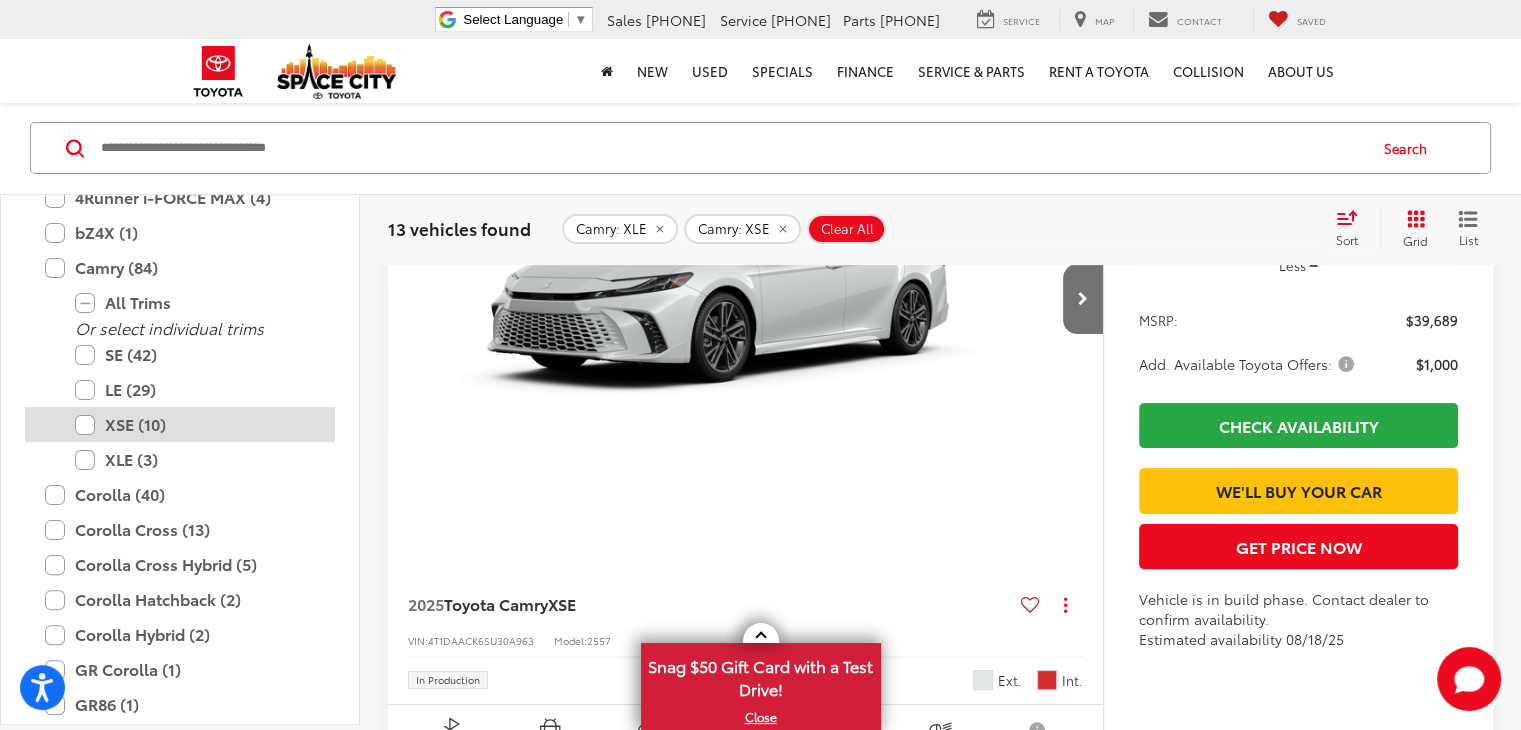 click on "XSE (10)" at bounding box center [195, 425] 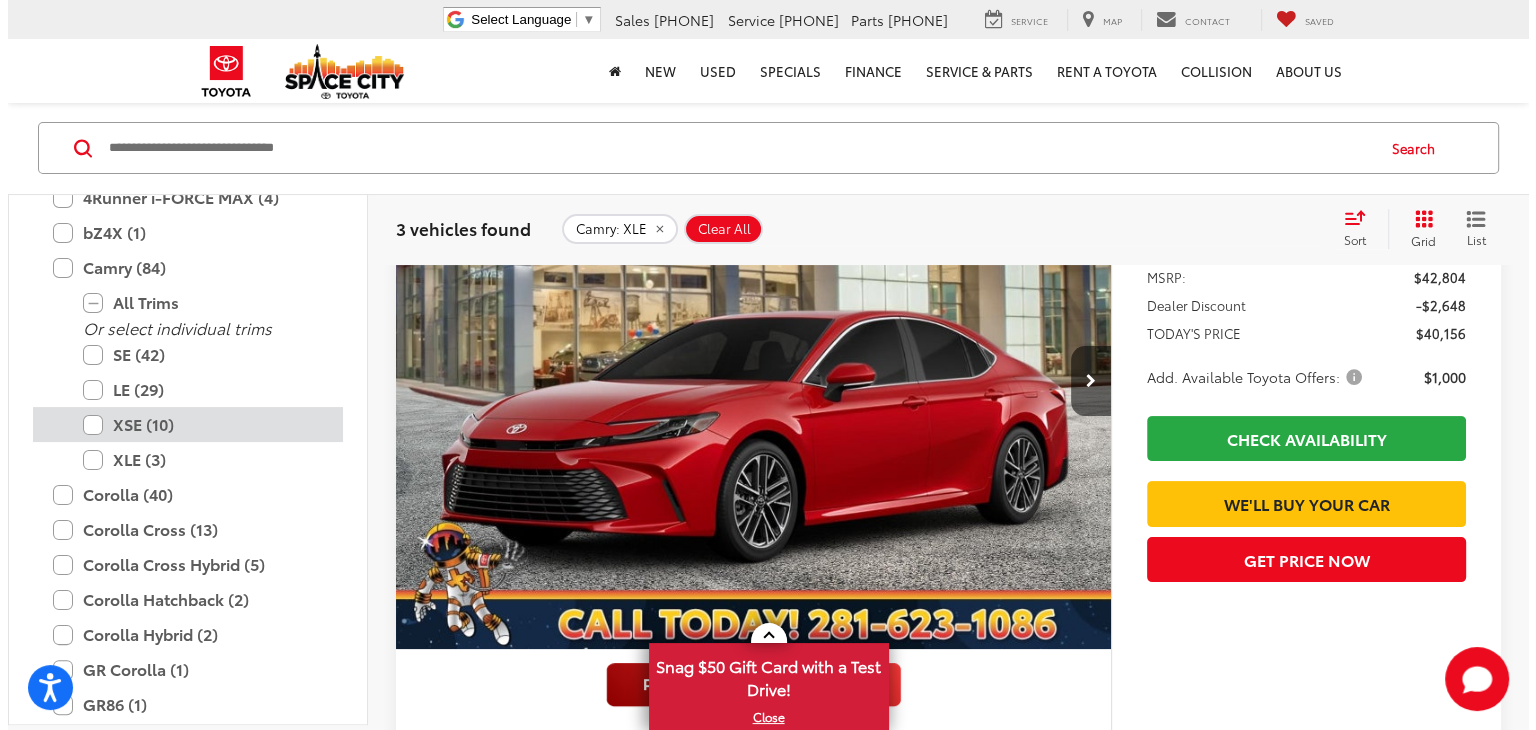 scroll, scrollTop: 311, scrollLeft: 0, axis: vertical 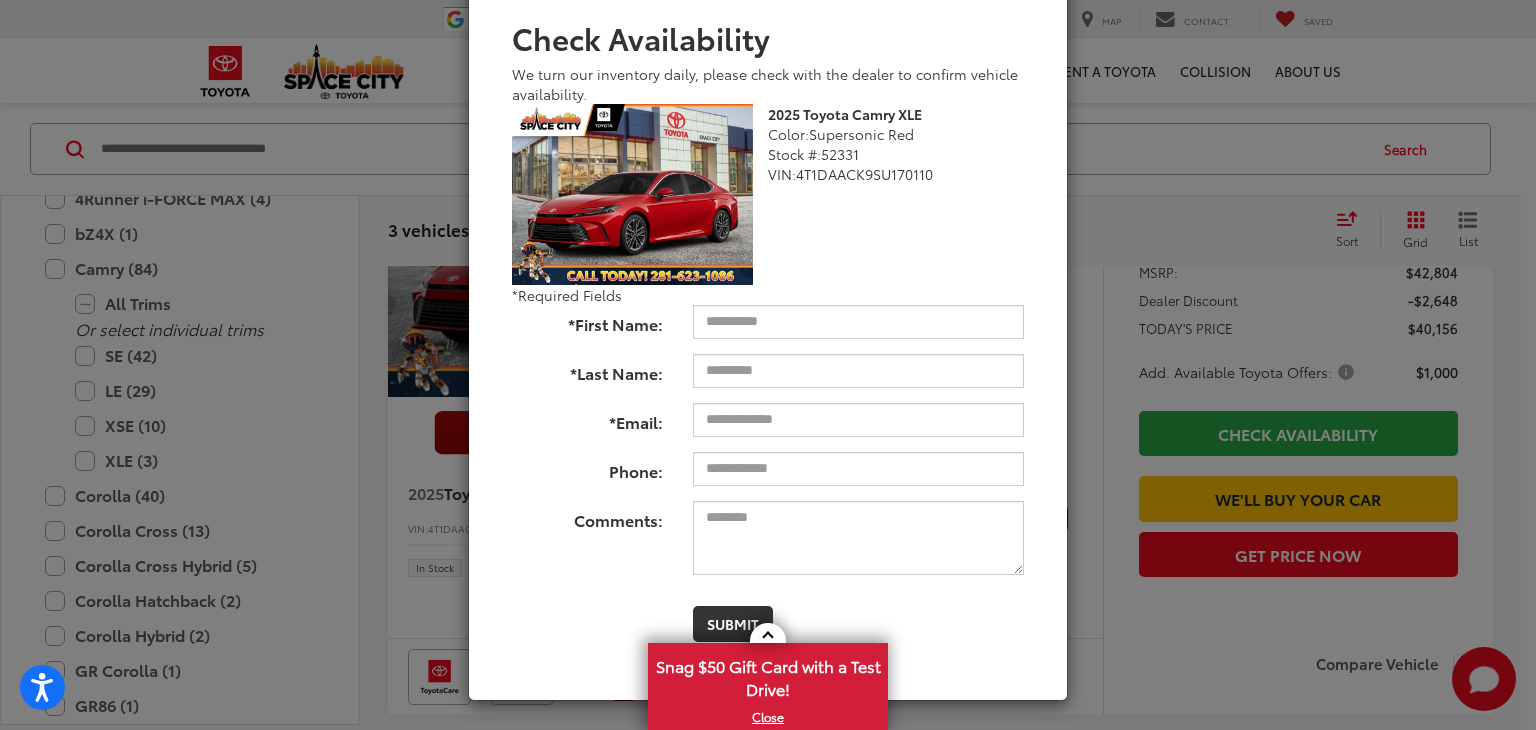 click on "Check Availability
We turn our inventory daily, please check with the dealer to confirm vehicle availability.
2025 Toyota Camry XLE
Color:  Supersonic Red
Stock #:  52331
VIN:  [VIN]
Toyota
Camry
XLE
2025
25671
False
N
*Required Fields
*First Name:
[FIRST_NAME]
*Last Name:
[LAST_NAME]
*Email:
[EMAIL]
Phone:
[PHONE]
Comments:
Submit" at bounding box center [768, 304] 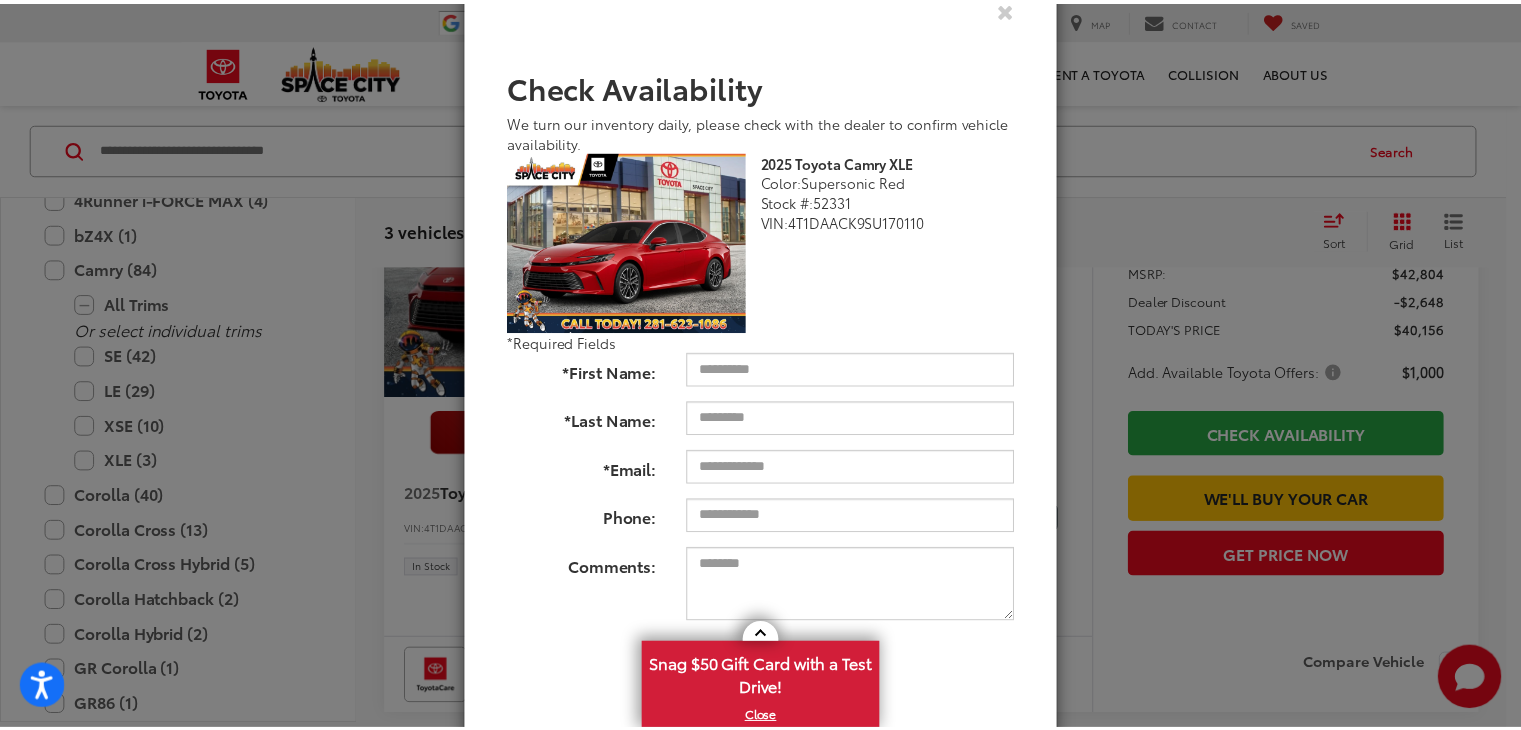 scroll, scrollTop: 34, scrollLeft: 0, axis: vertical 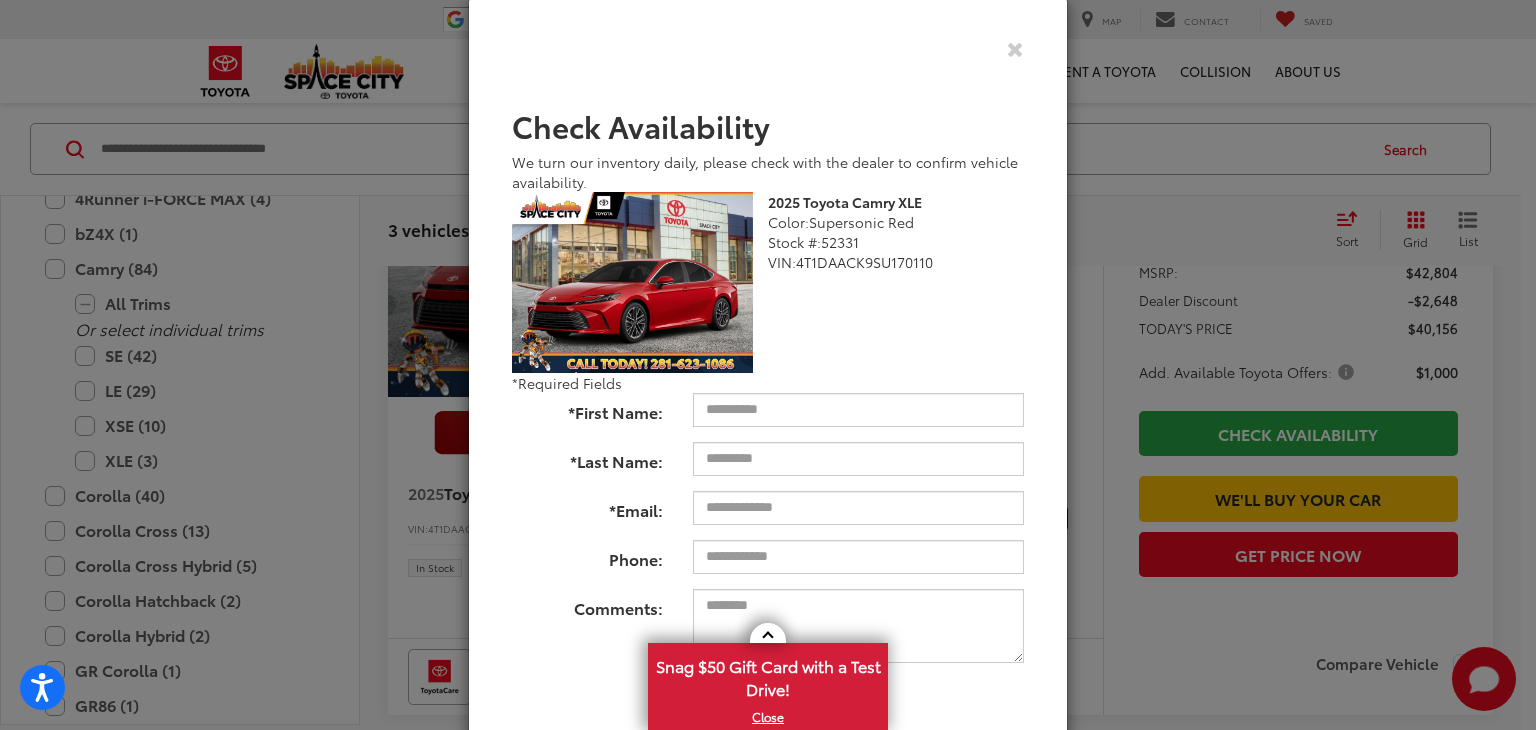 click on "Check Availability
We turn our inventory daily, please check with the dealer to confirm vehicle availability.
2025 Toyota Camry XLE
Color:  Supersonic Red
Stock #:  52331
VIN:  [VIN]
Toyota
Camry
XLE
2025
25671
False
N
*Required Fields
*First Name:
[FIRST_NAME]
*Last Name:
[LAST_NAME]
*Email:
[EMAIL]
Phone:
[PHONE]
Comments:
Submit" at bounding box center [768, 365] 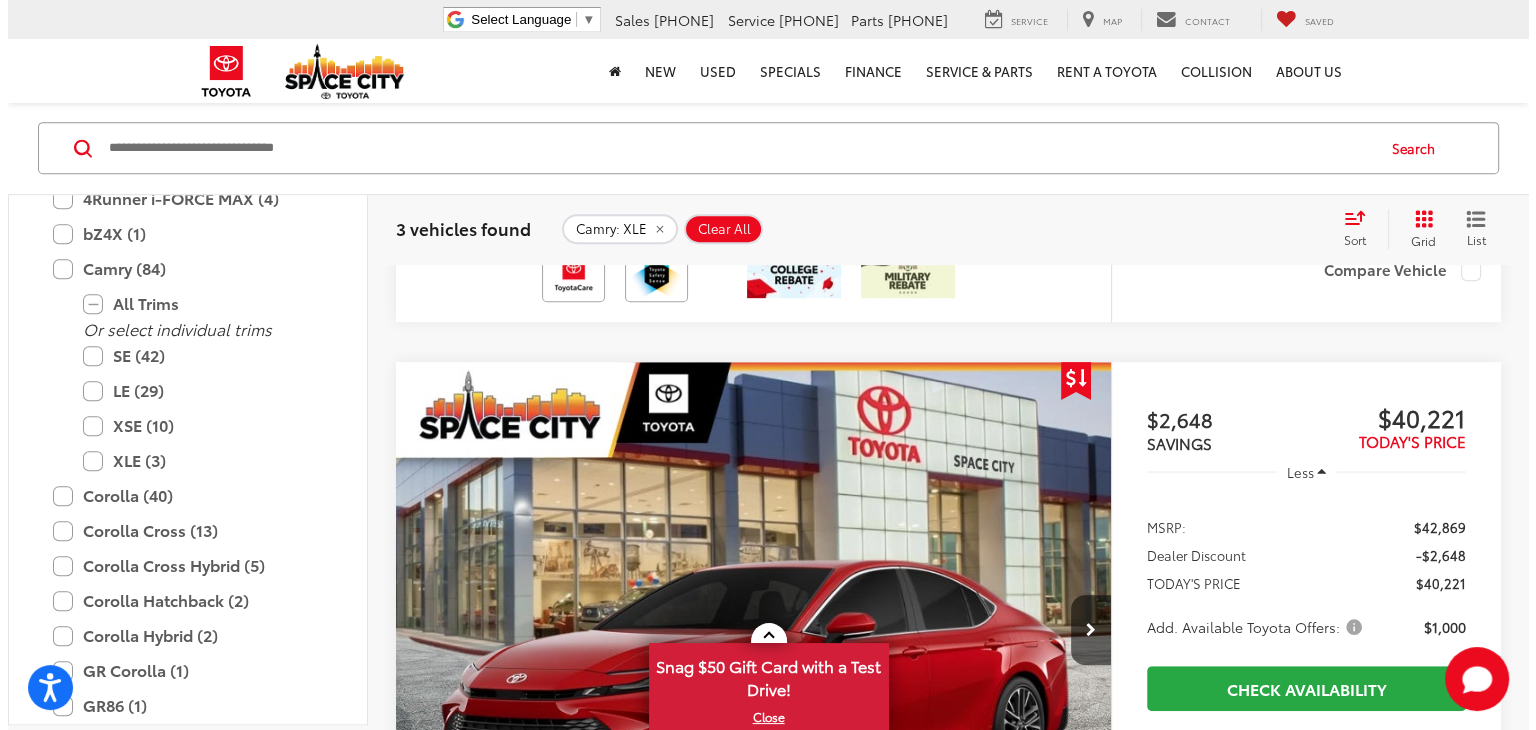 scroll, scrollTop: 1002, scrollLeft: 0, axis: vertical 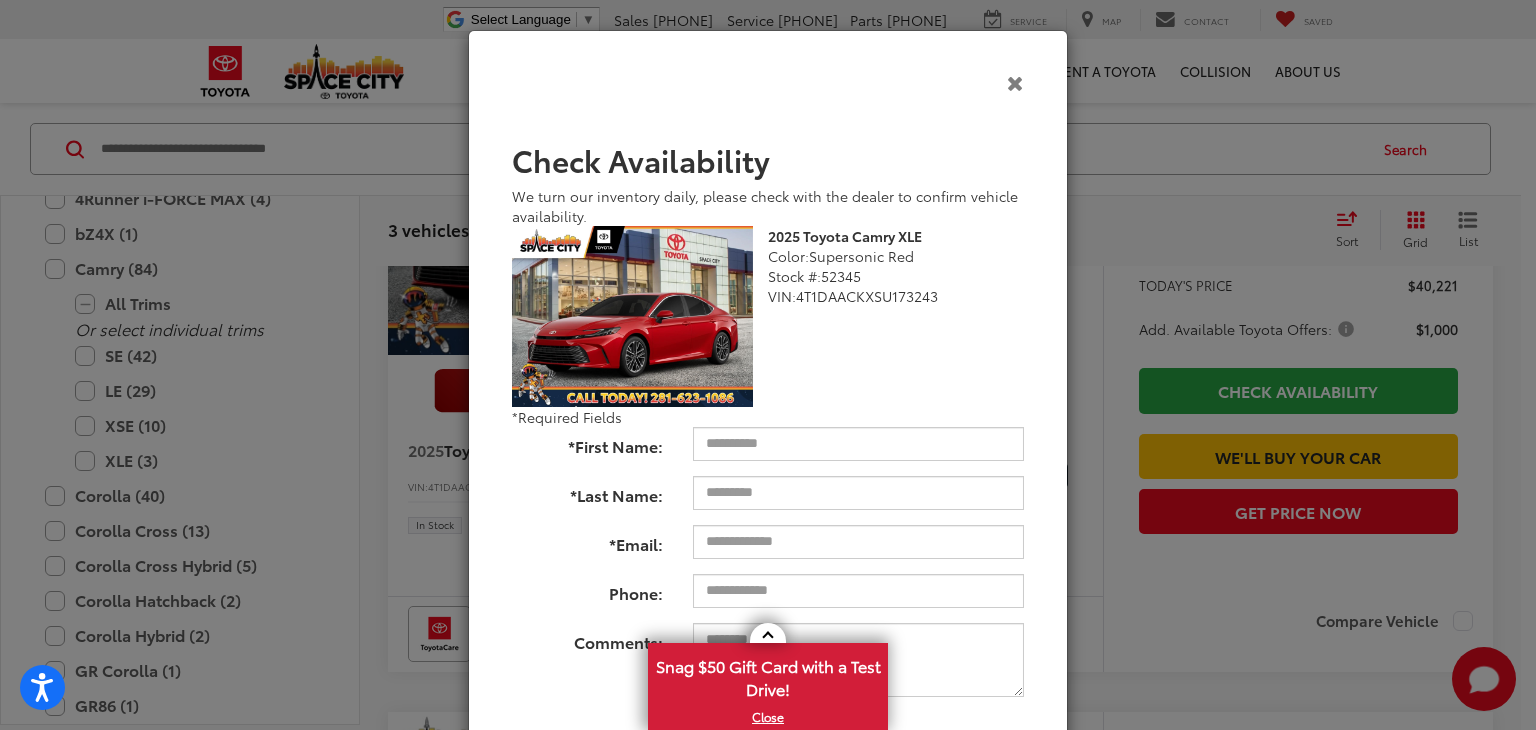 click at bounding box center [1015, 82] 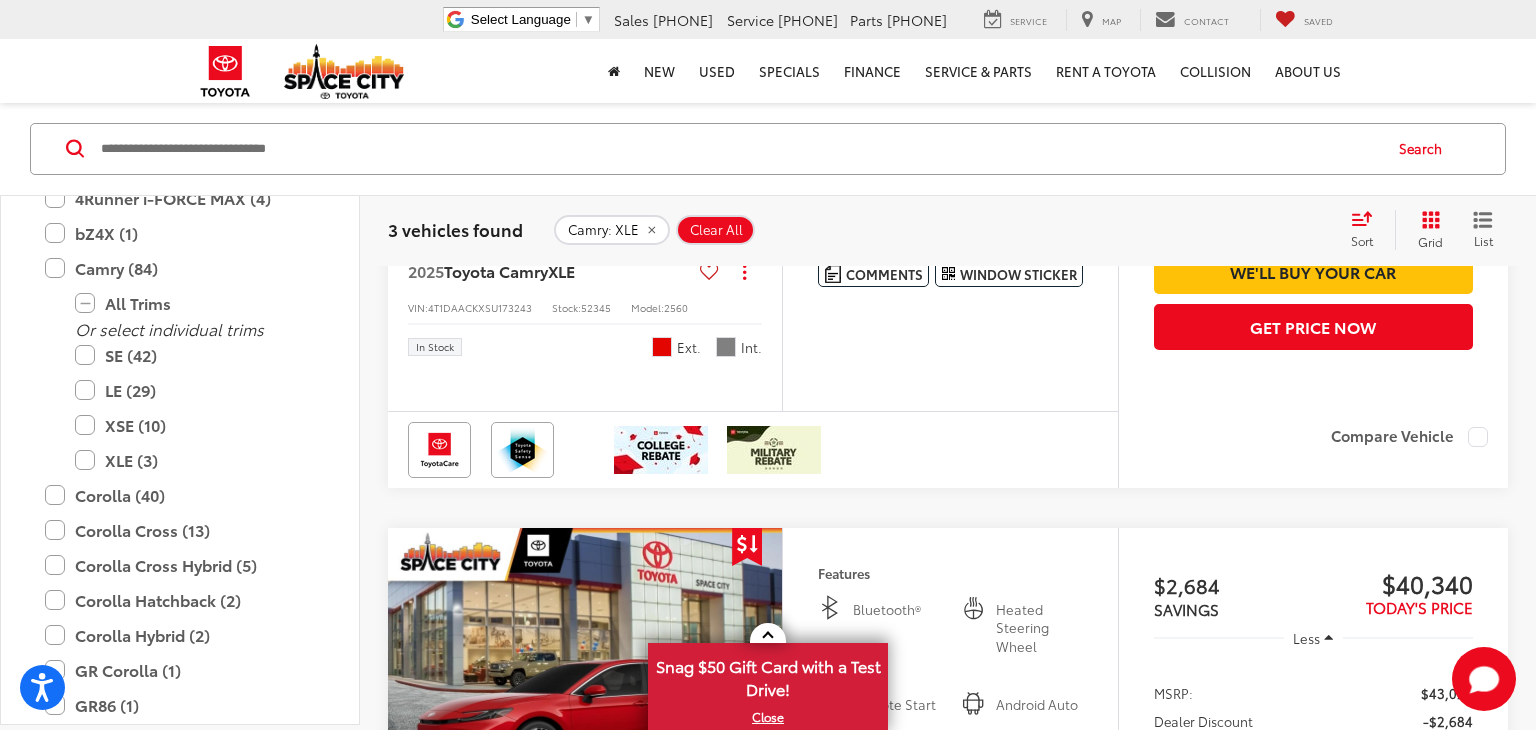 scroll, scrollTop: 1200, scrollLeft: 0, axis: vertical 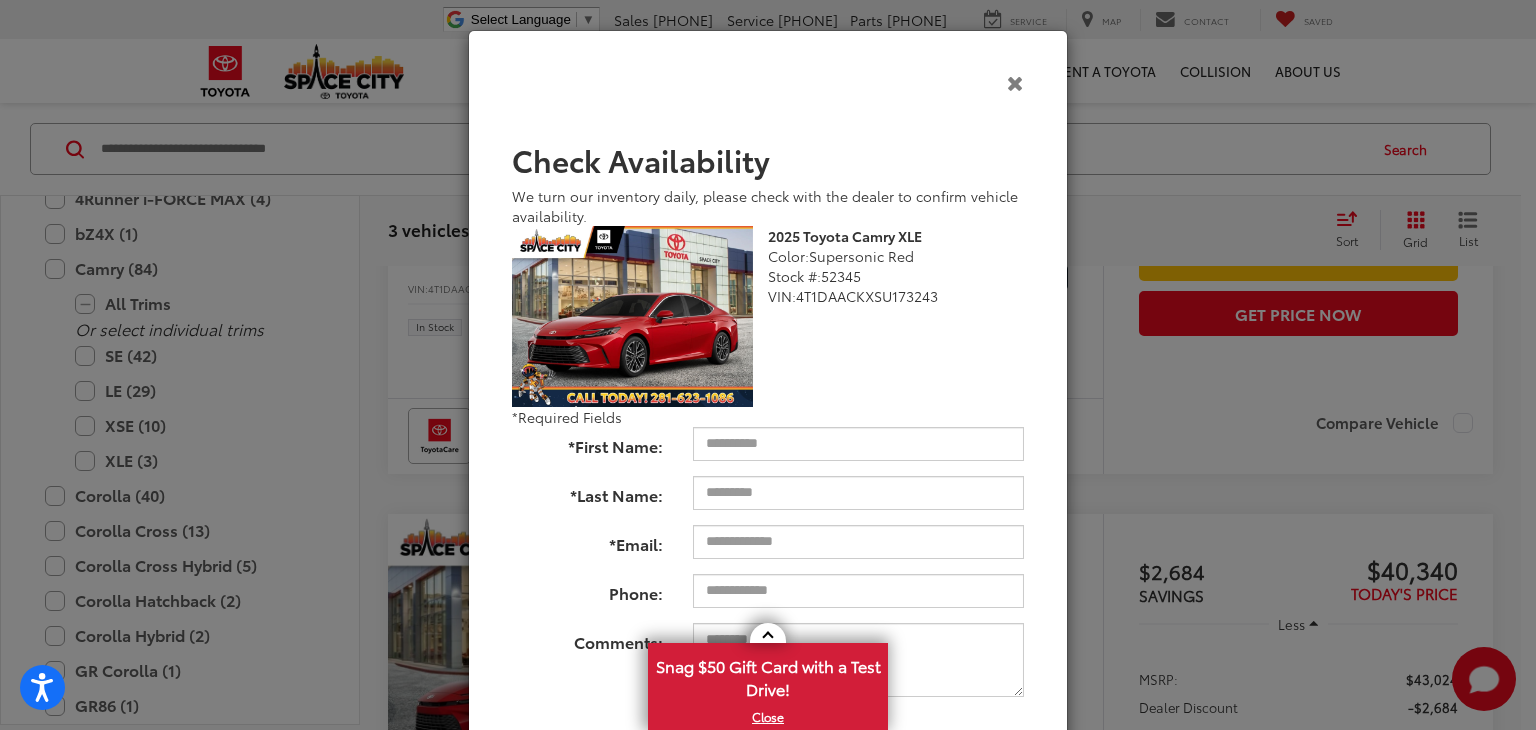 click at bounding box center [1015, 82] 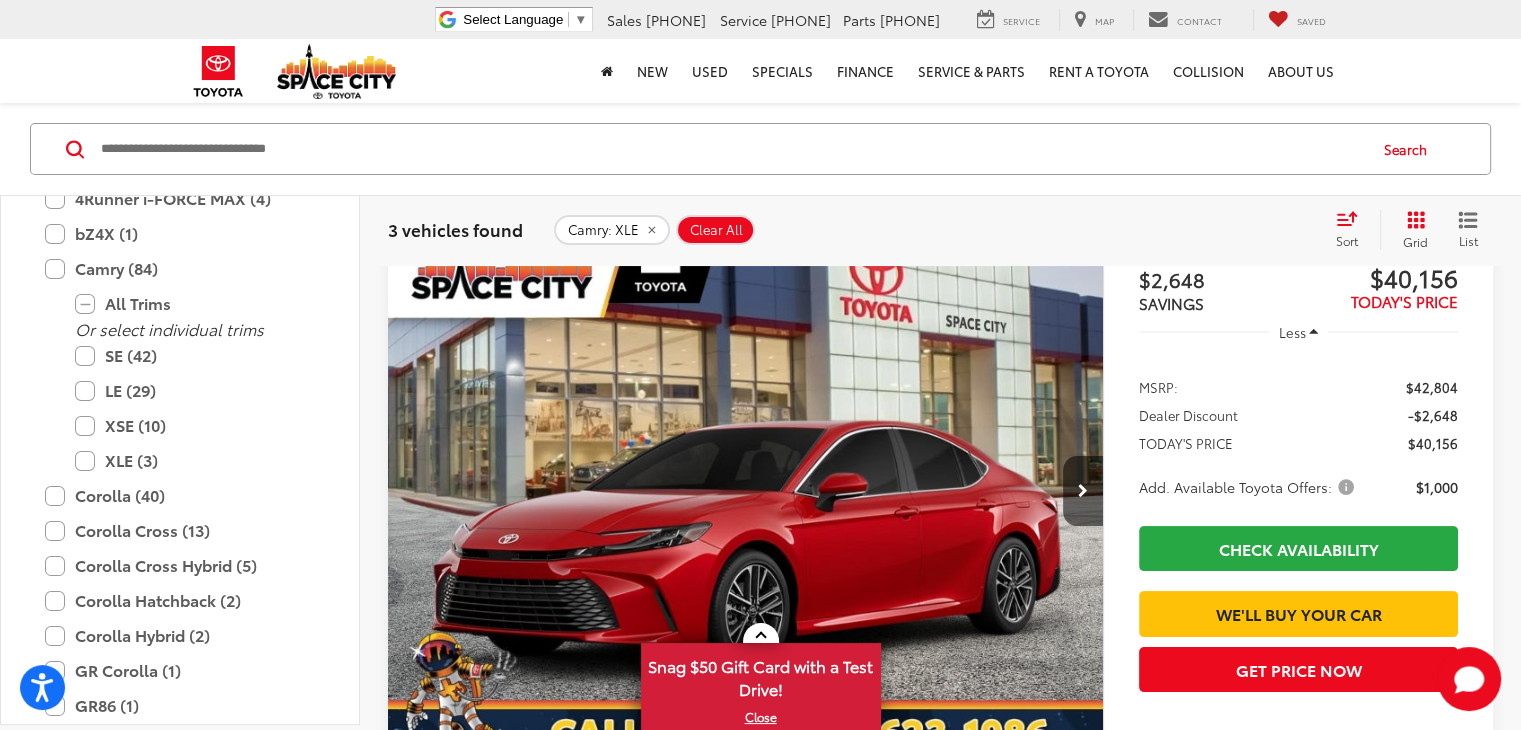 scroll, scrollTop: 0, scrollLeft: 0, axis: both 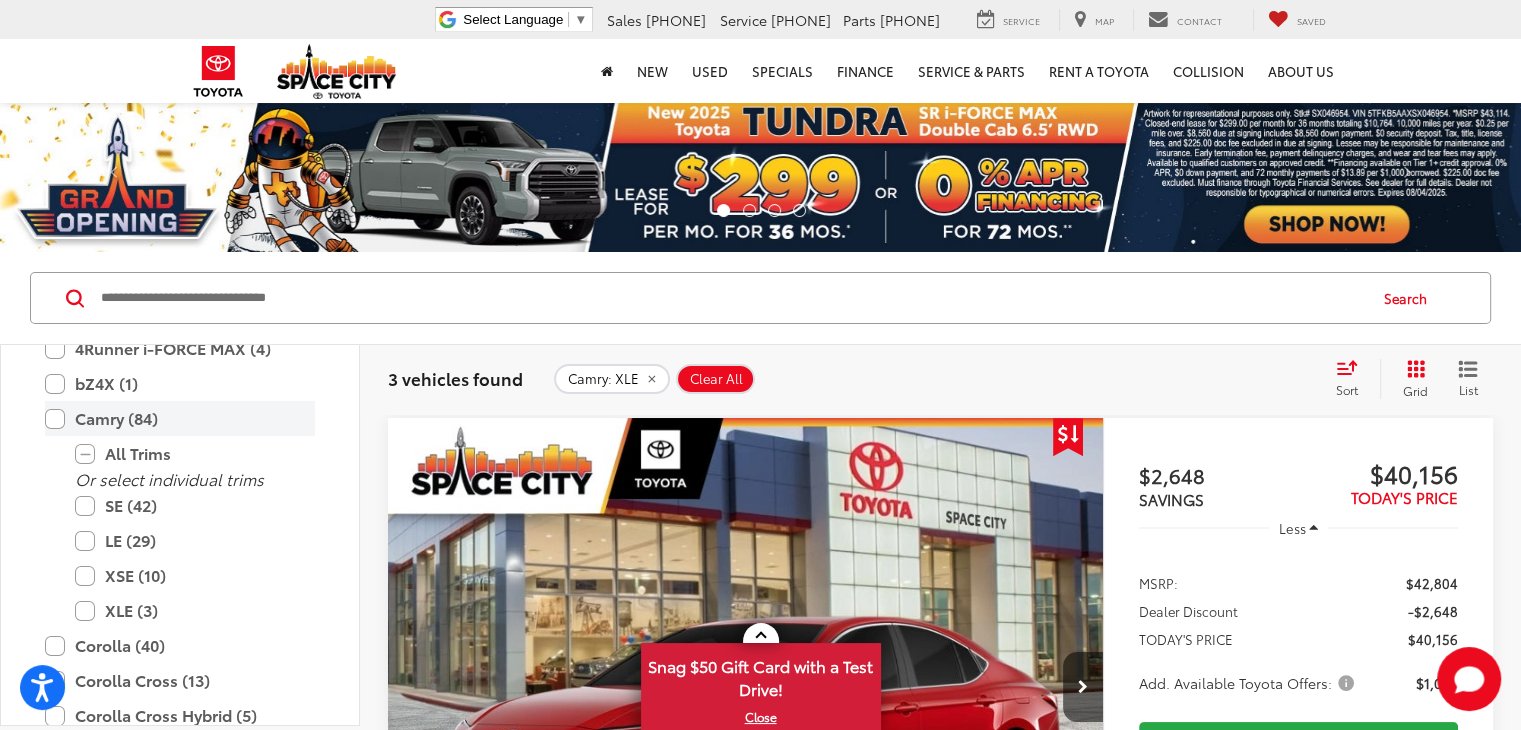click on "Camry (84)" at bounding box center (180, 418) 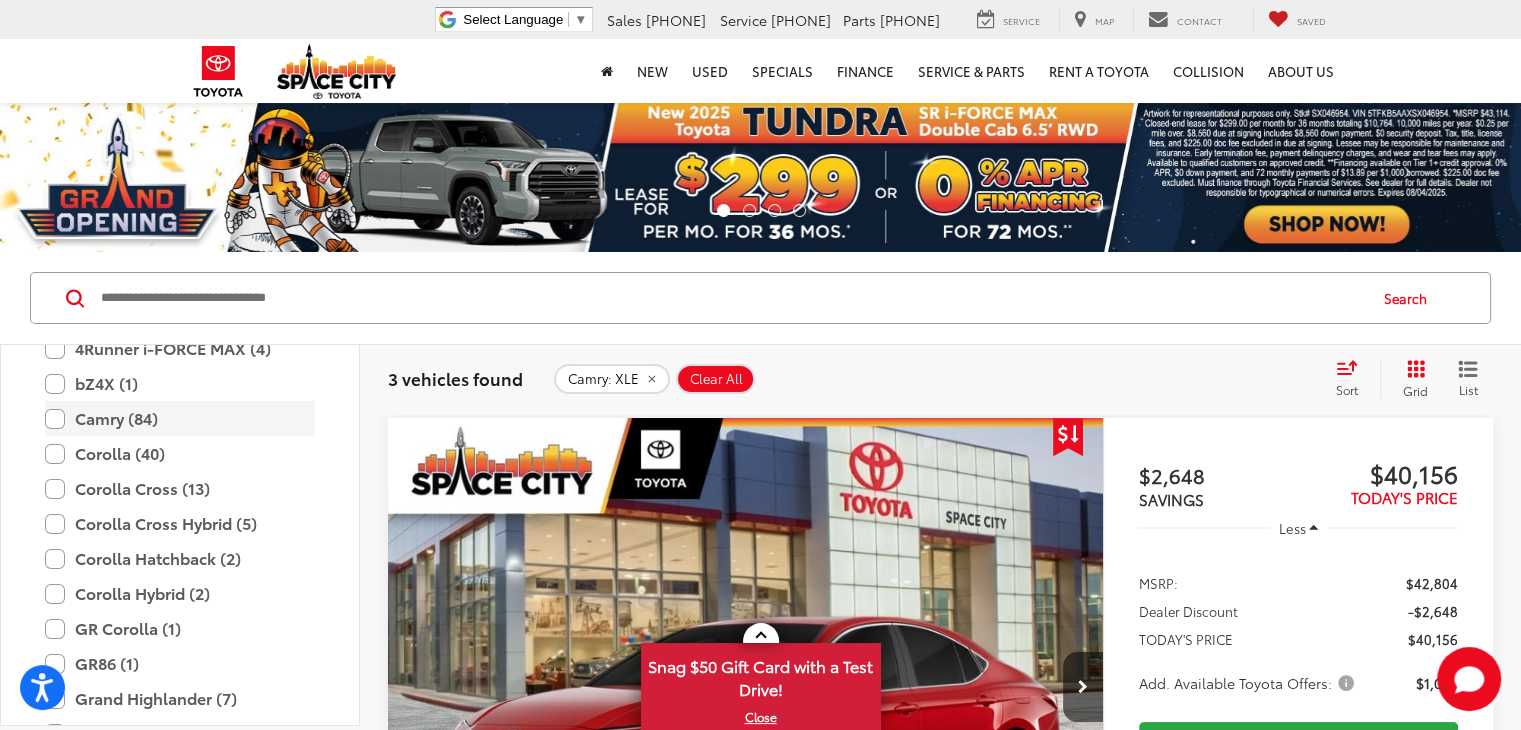 type on "****" 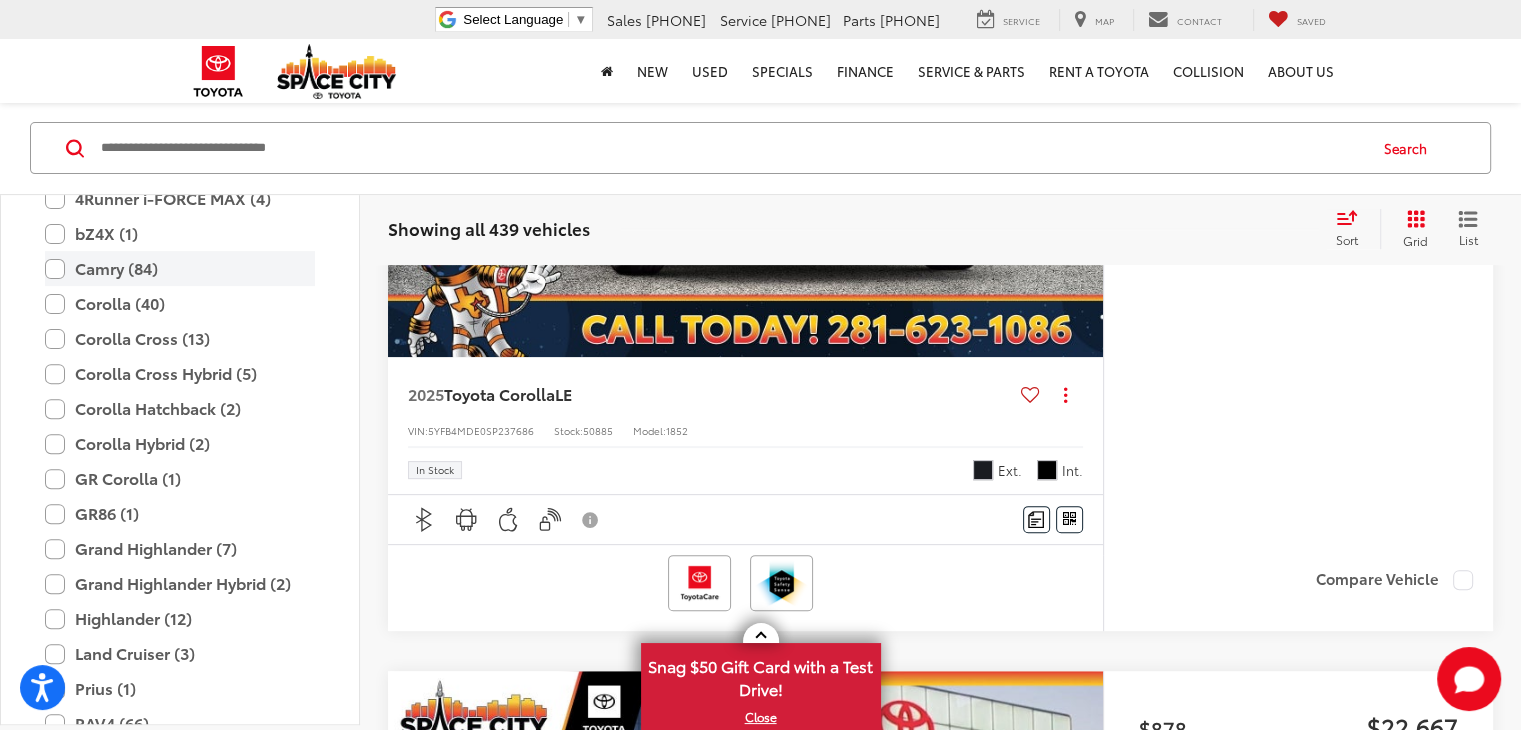 scroll, scrollTop: 631, scrollLeft: 0, axis: vertical 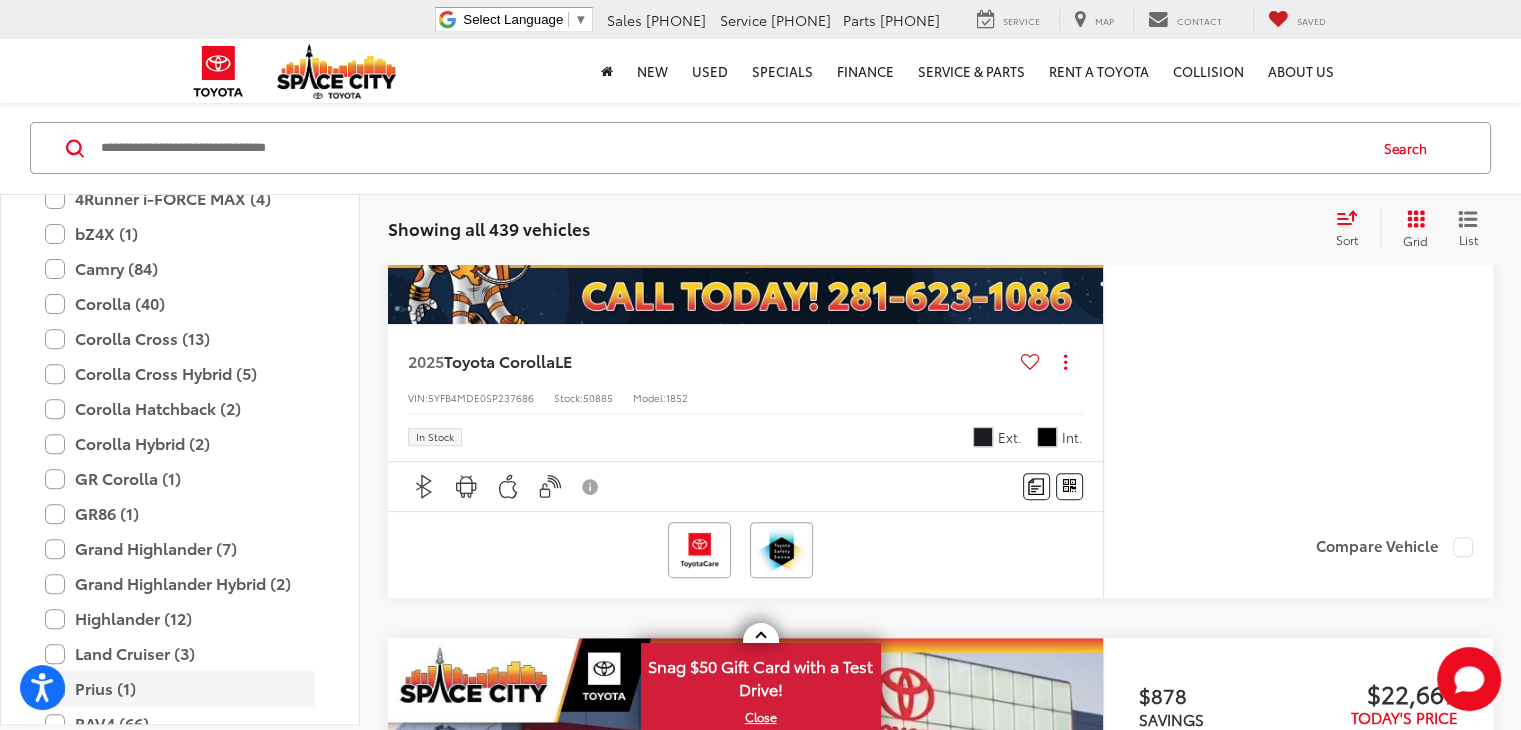 click on "Prius (1)" at bounding box center (180, 688) 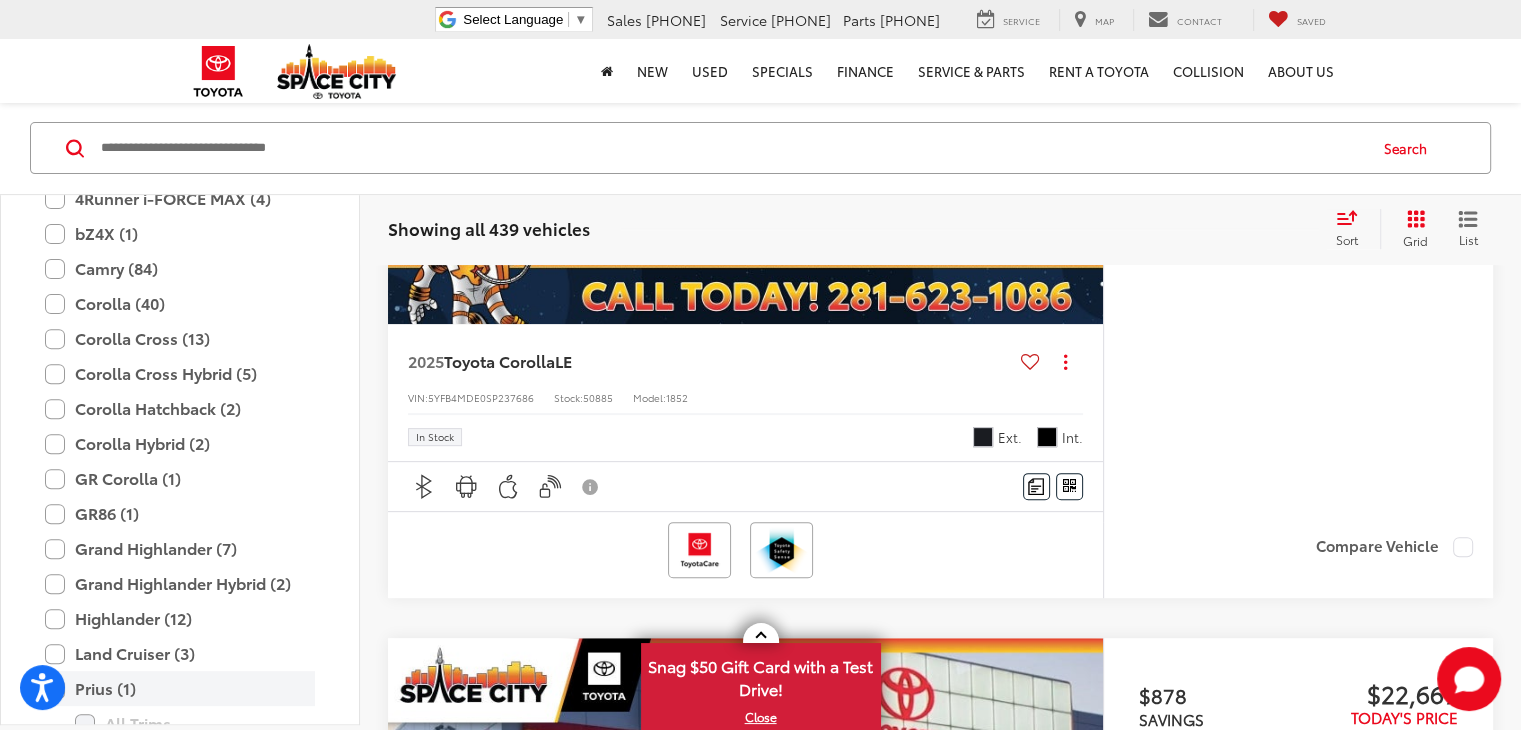 type on "****" 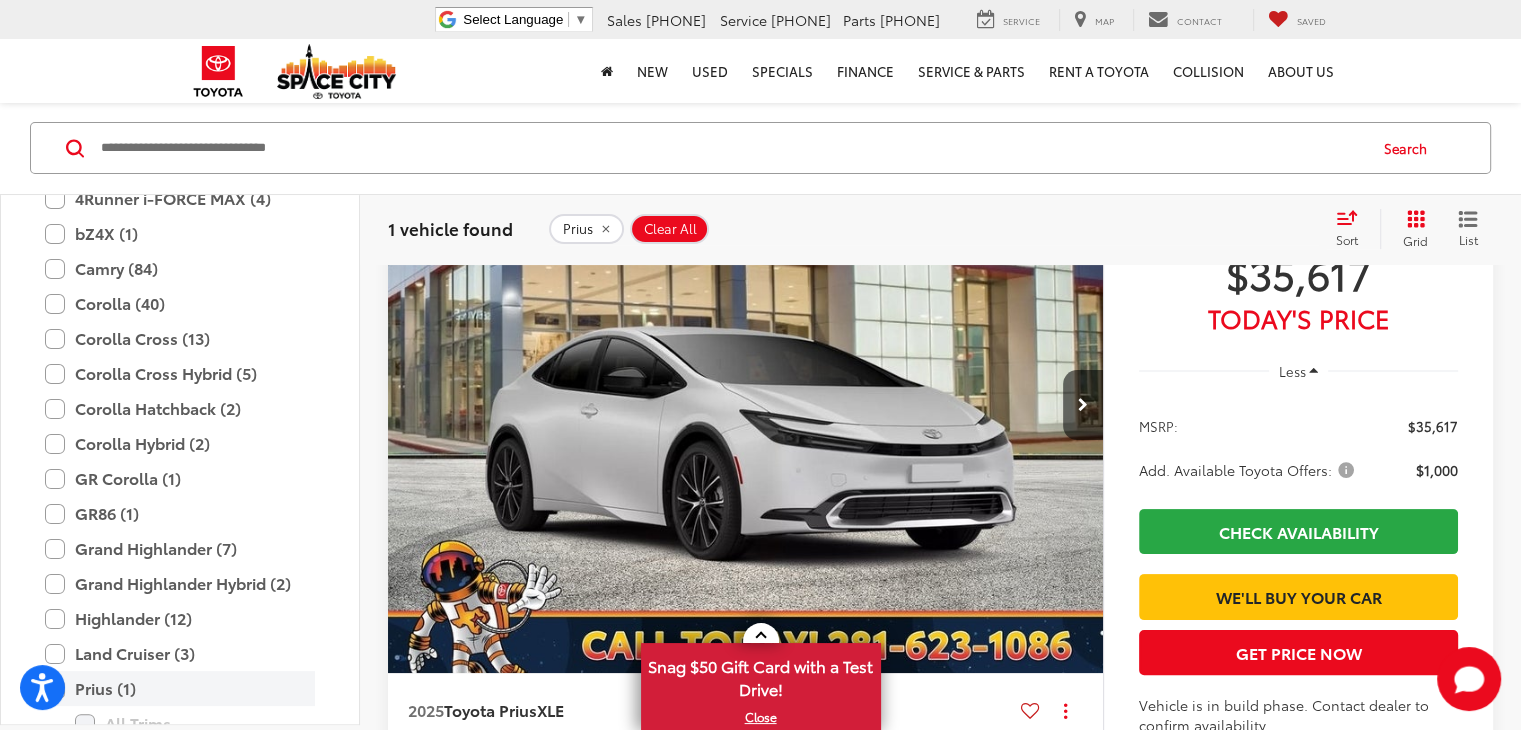 scroll, scrollTop: 271, scrollLeft: 0, axis: vertical 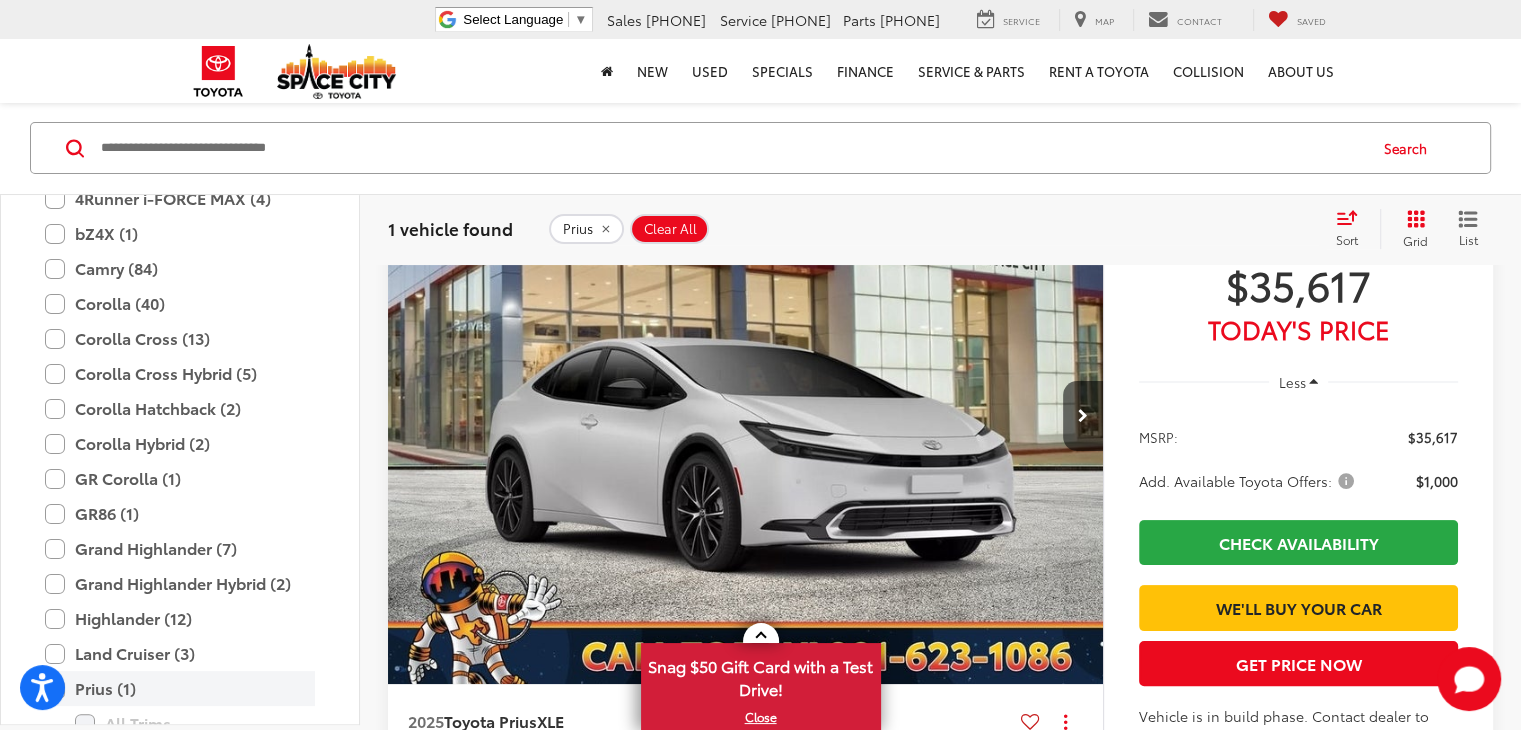 click on "Prius (1)" at bounding box center (180, 688) 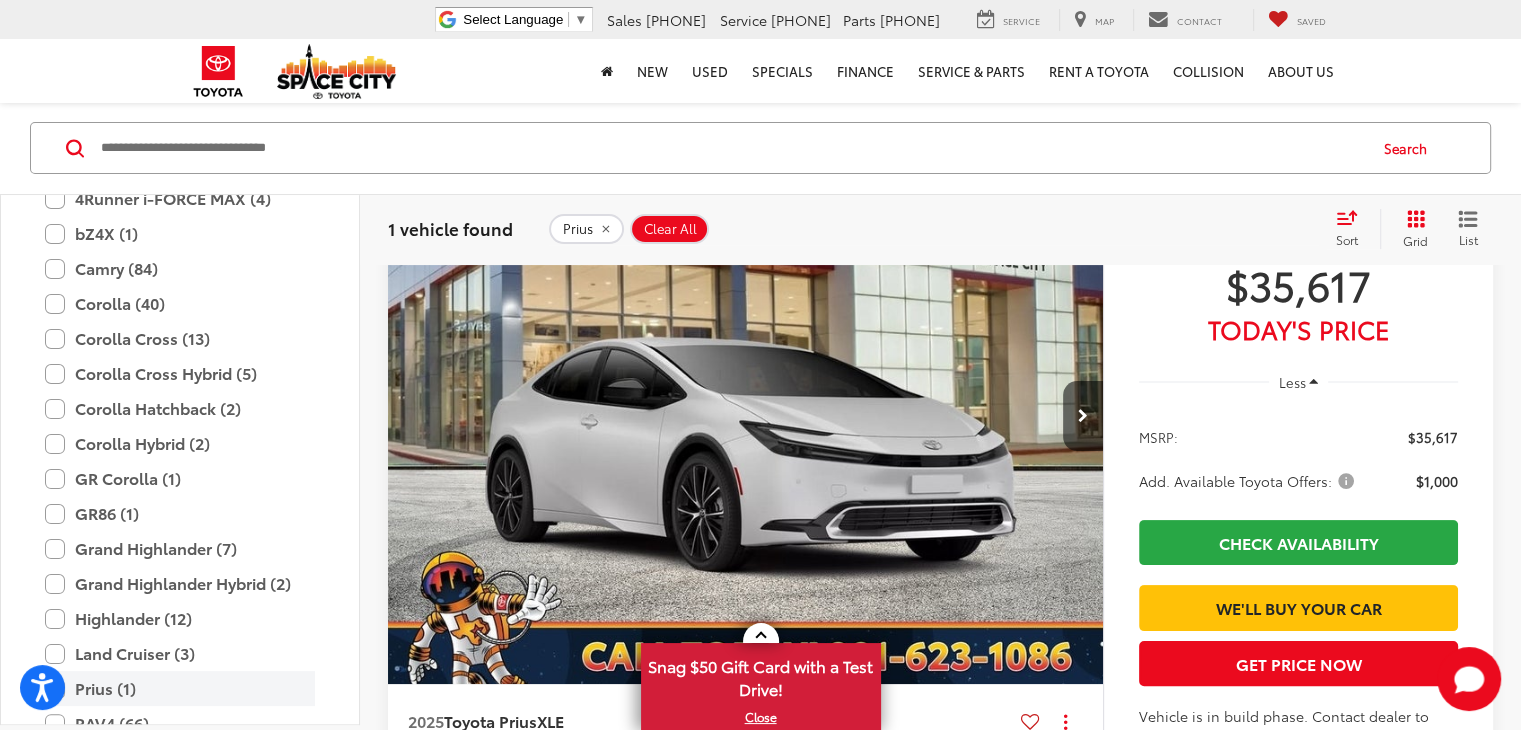type on "****" 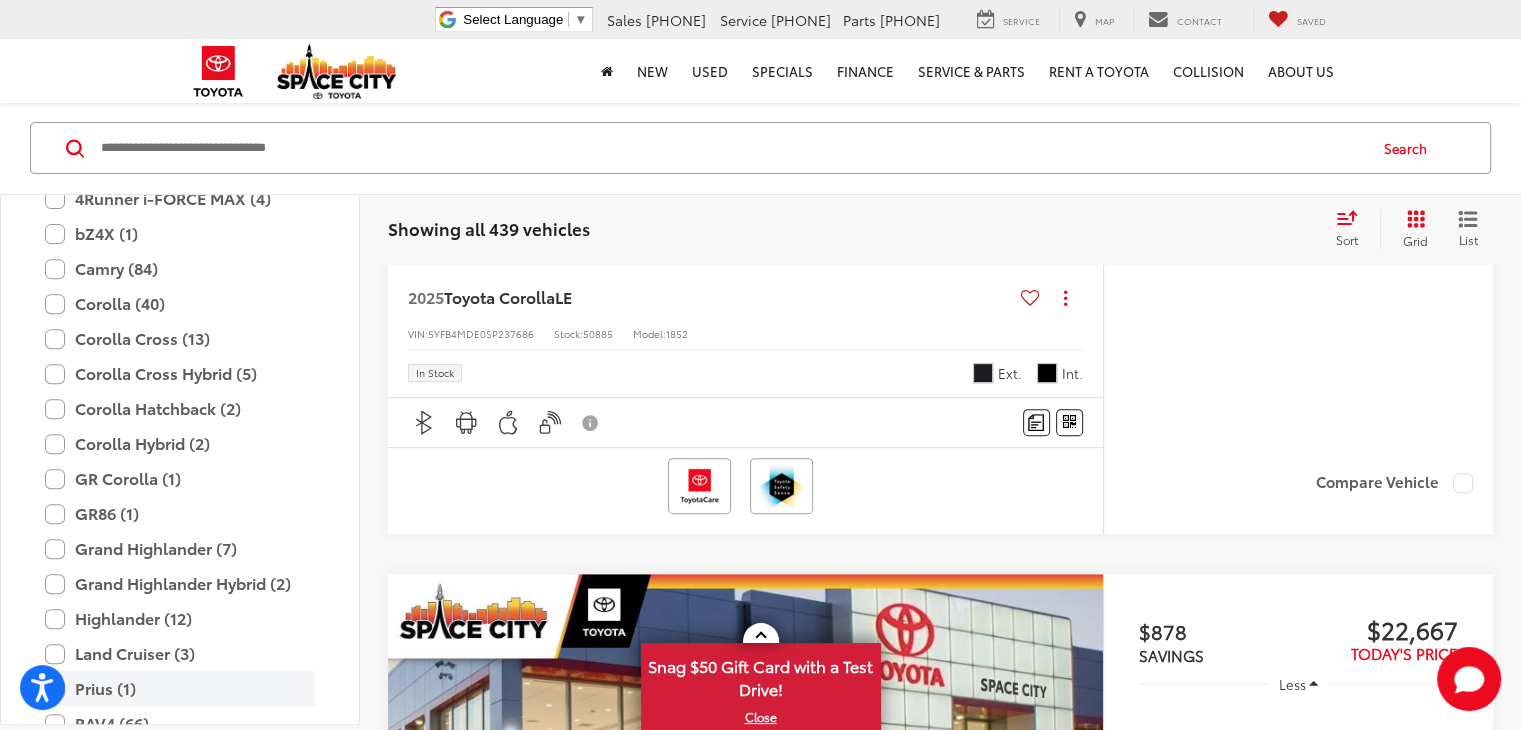 scroll, scrollTop: 698, scrollLeft: 0, axis: vertical 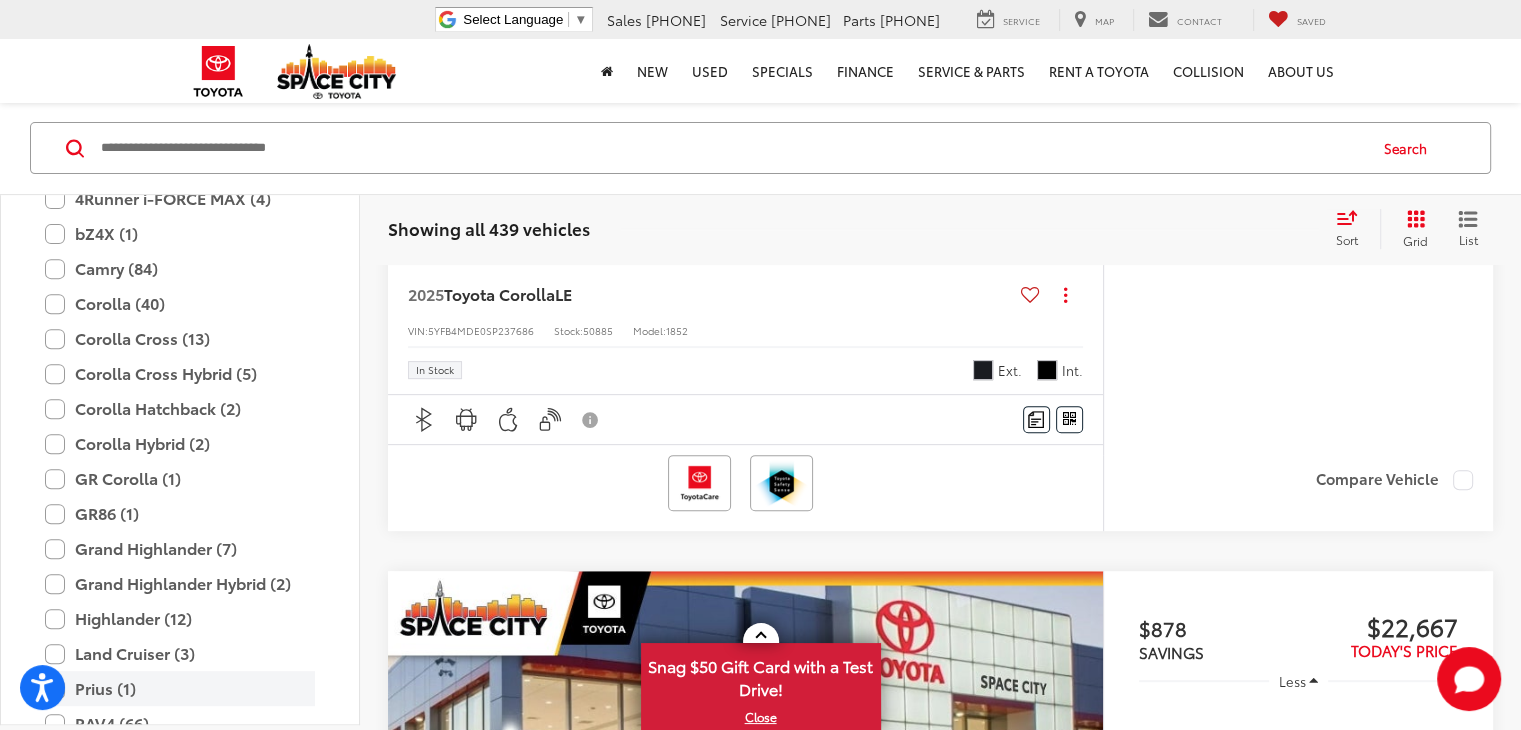 click on "Prius (1)" at bounding box center [180, 688] 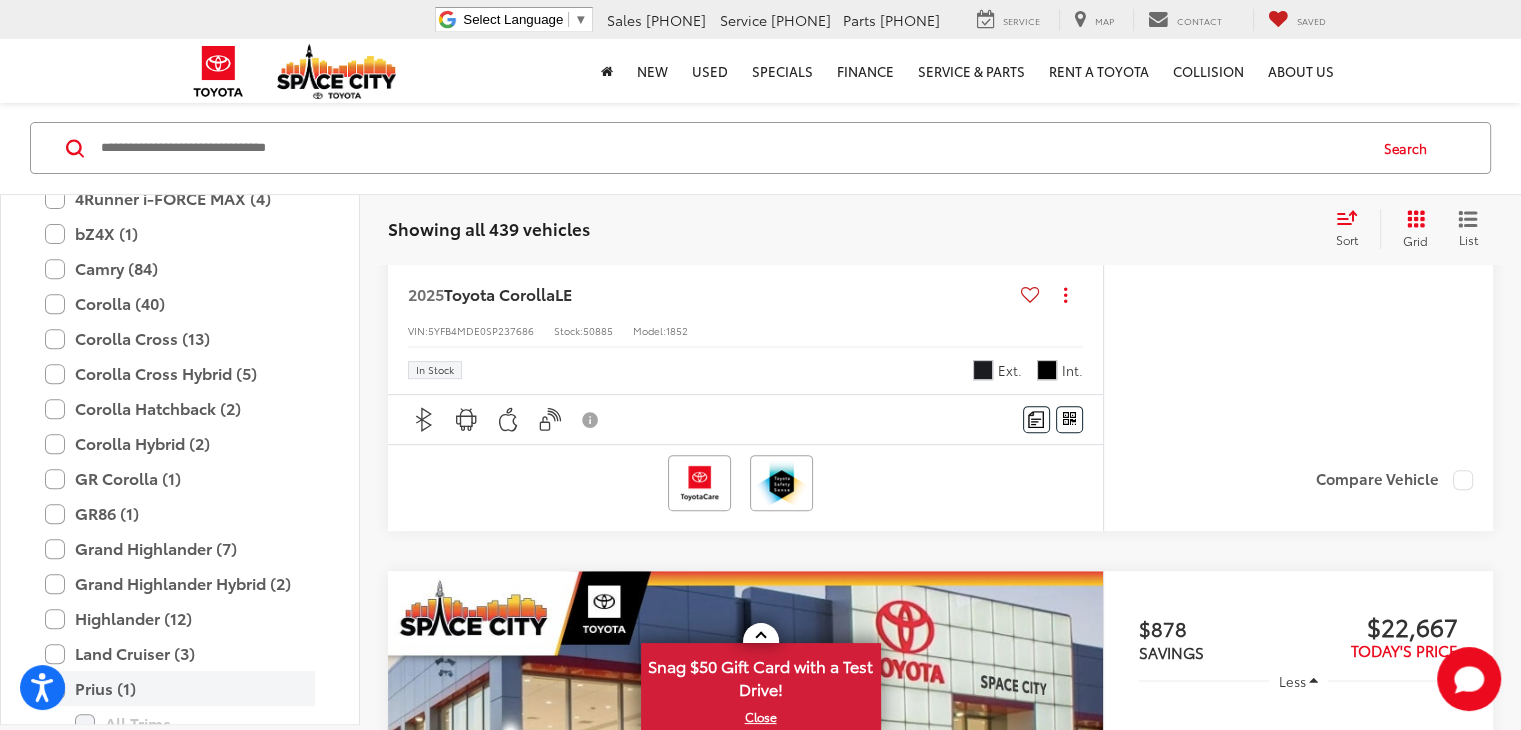 type on "****" 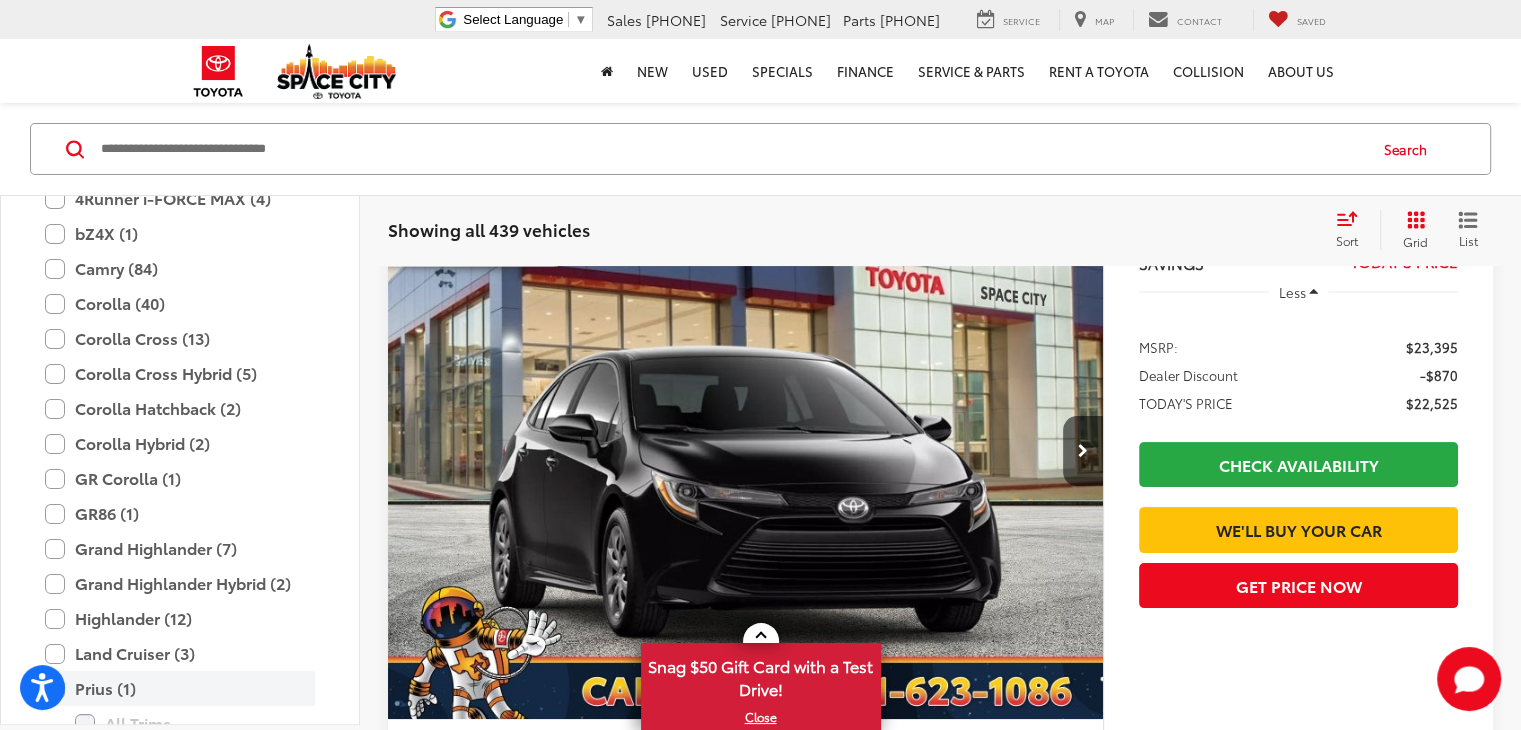 scroll, scrollTop: 148, scrollLeft: 0, axis: vertical 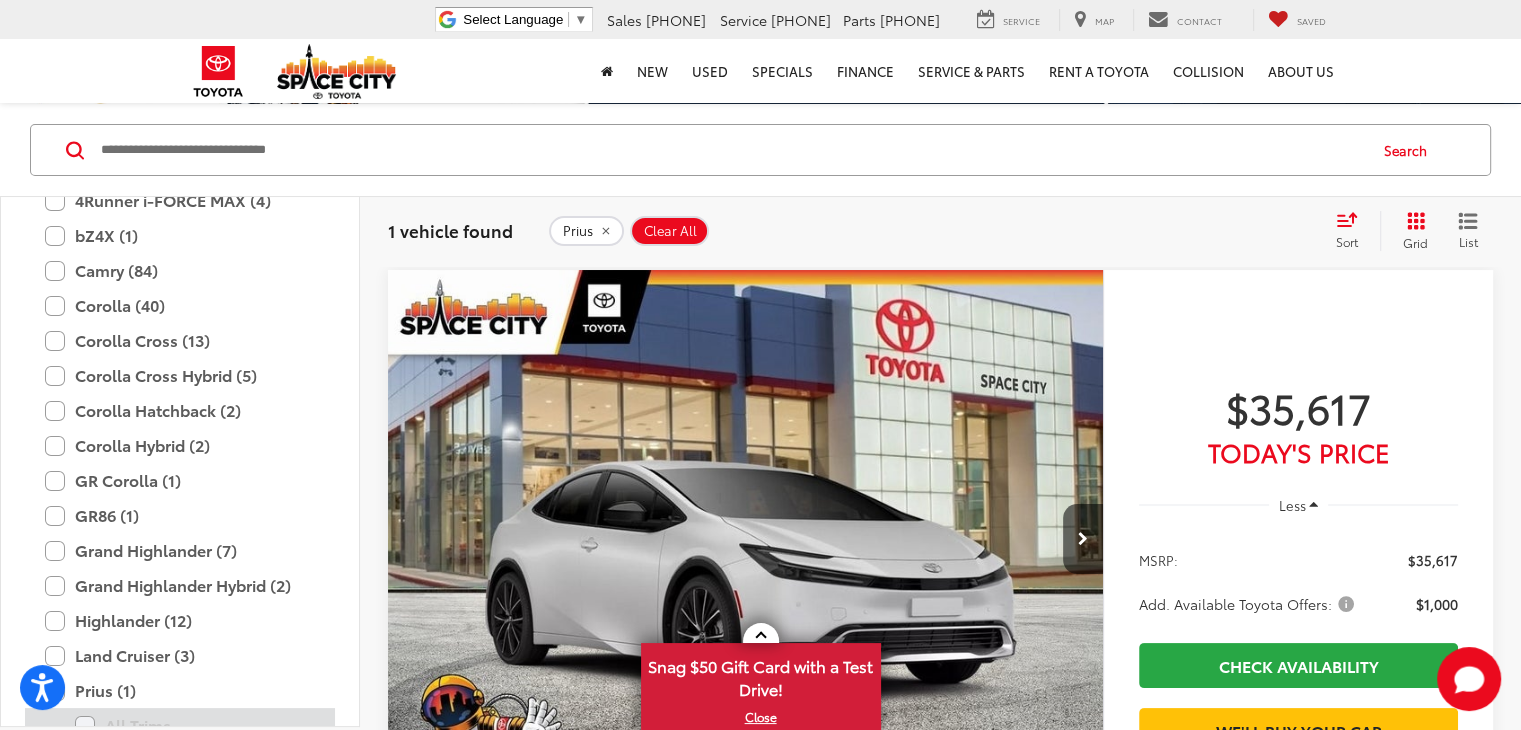 click on "All Trims" at bounding box center (195, 725) 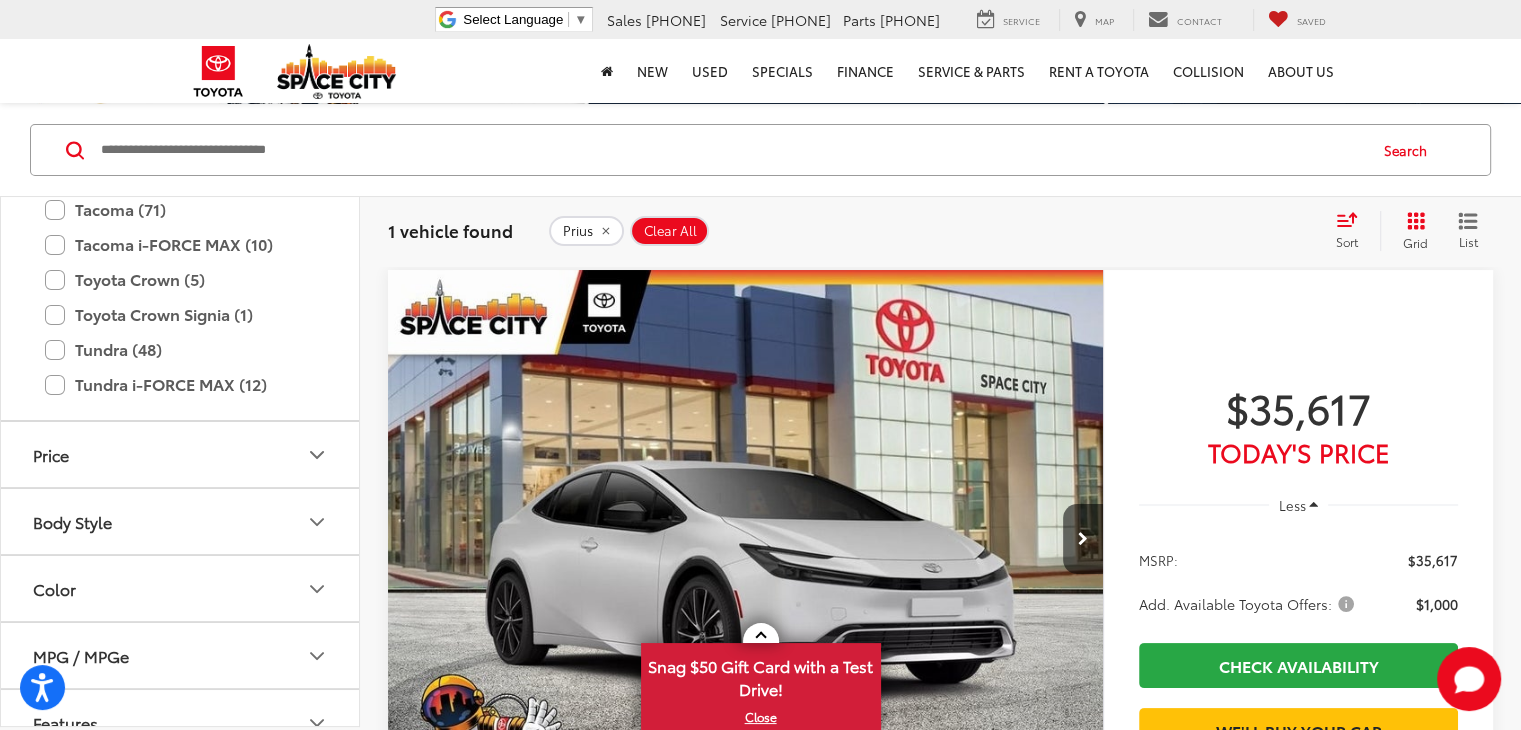 scroll, scrollTop: 1264, scrollLeft: 0, axis: vertical 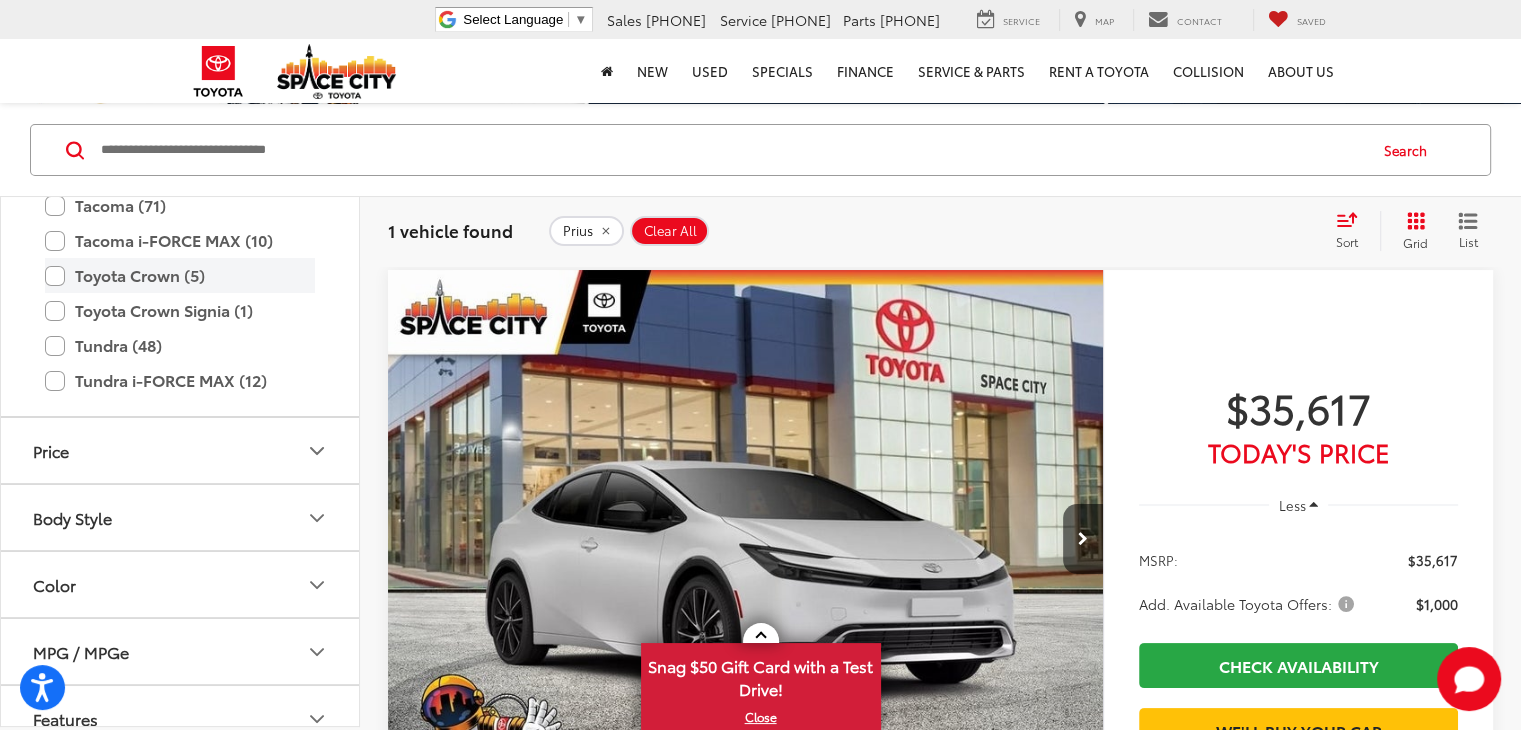 click on "Toyota Crown (5)" at bounding box center [180, 275] 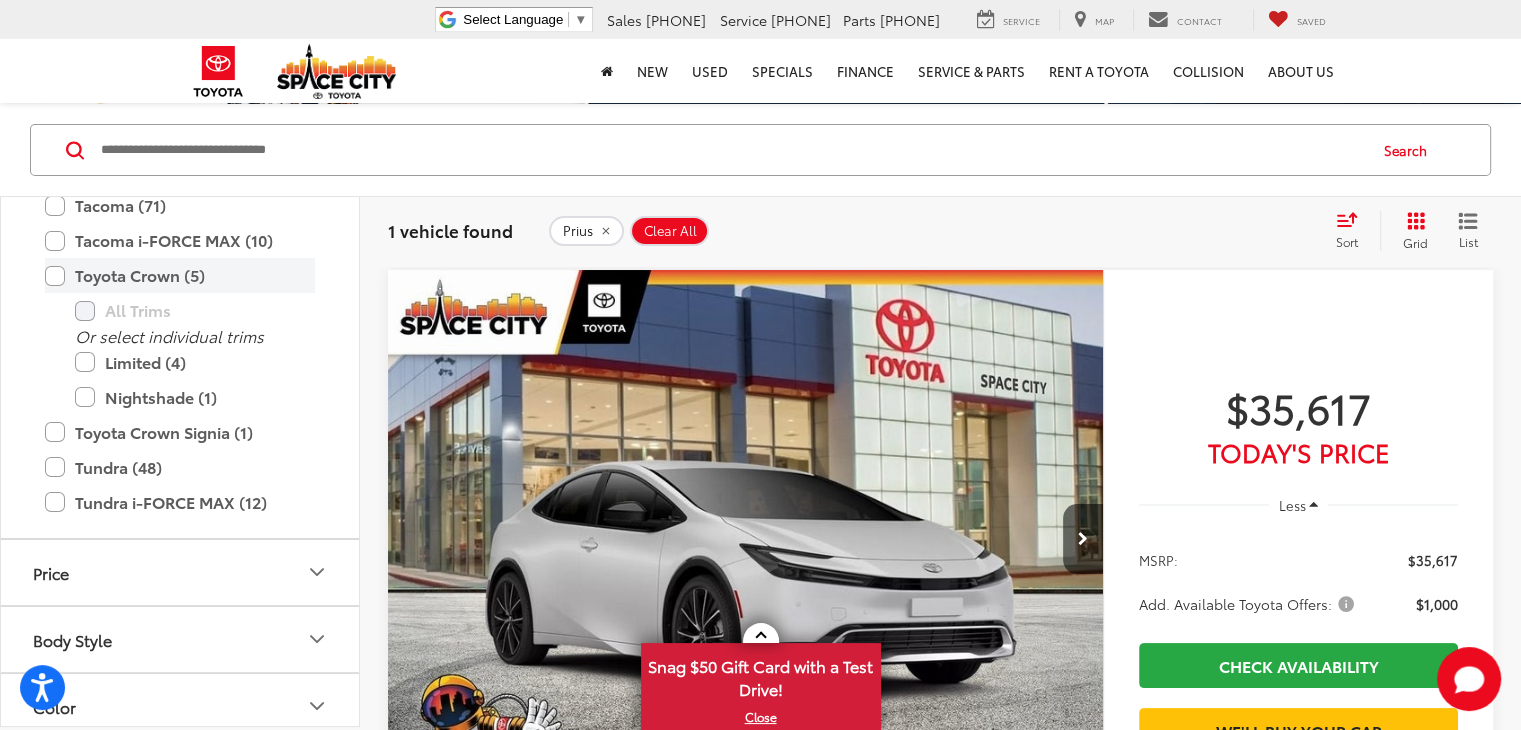 type on "****" 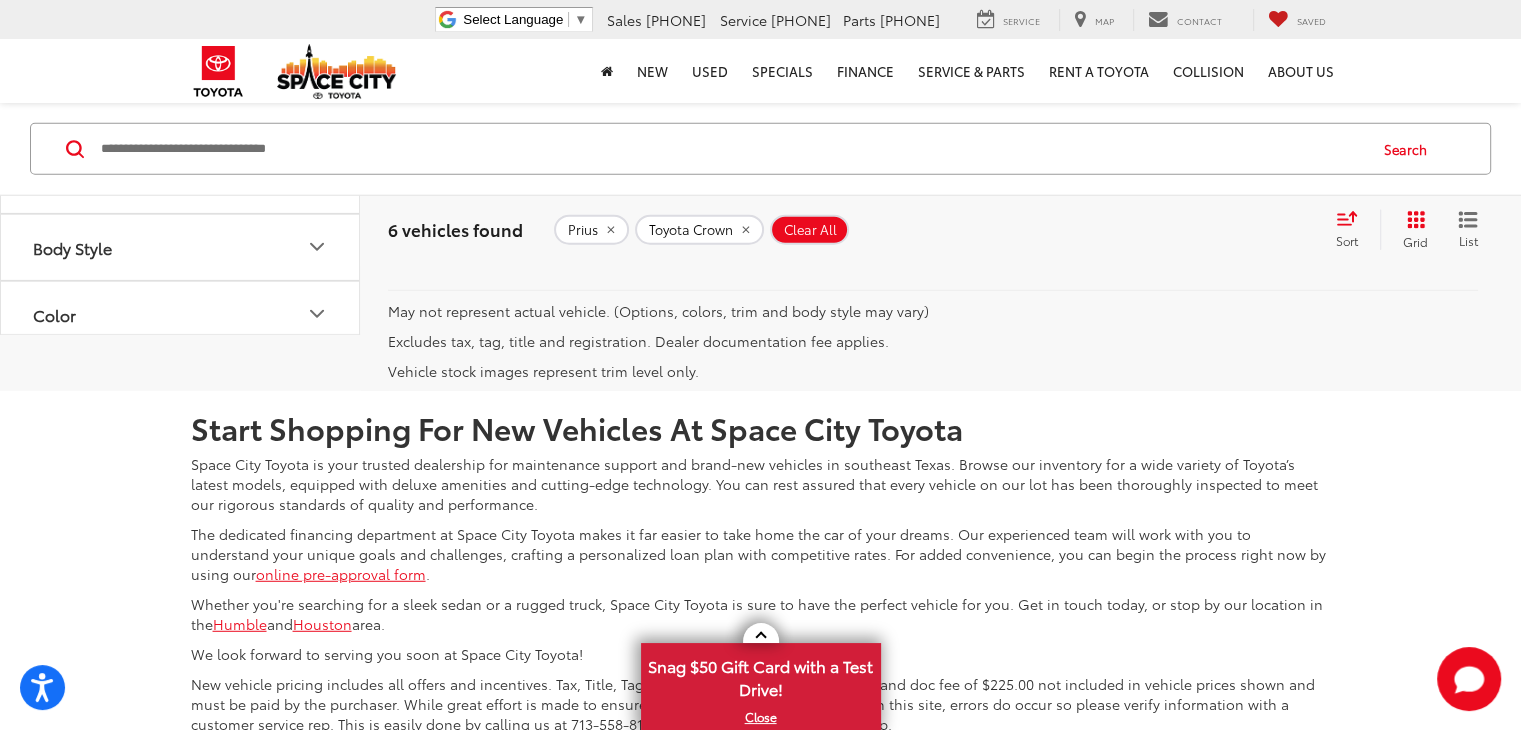 scroll, scrollTop: 5335, scrollLeft: 0, axis: vertical 